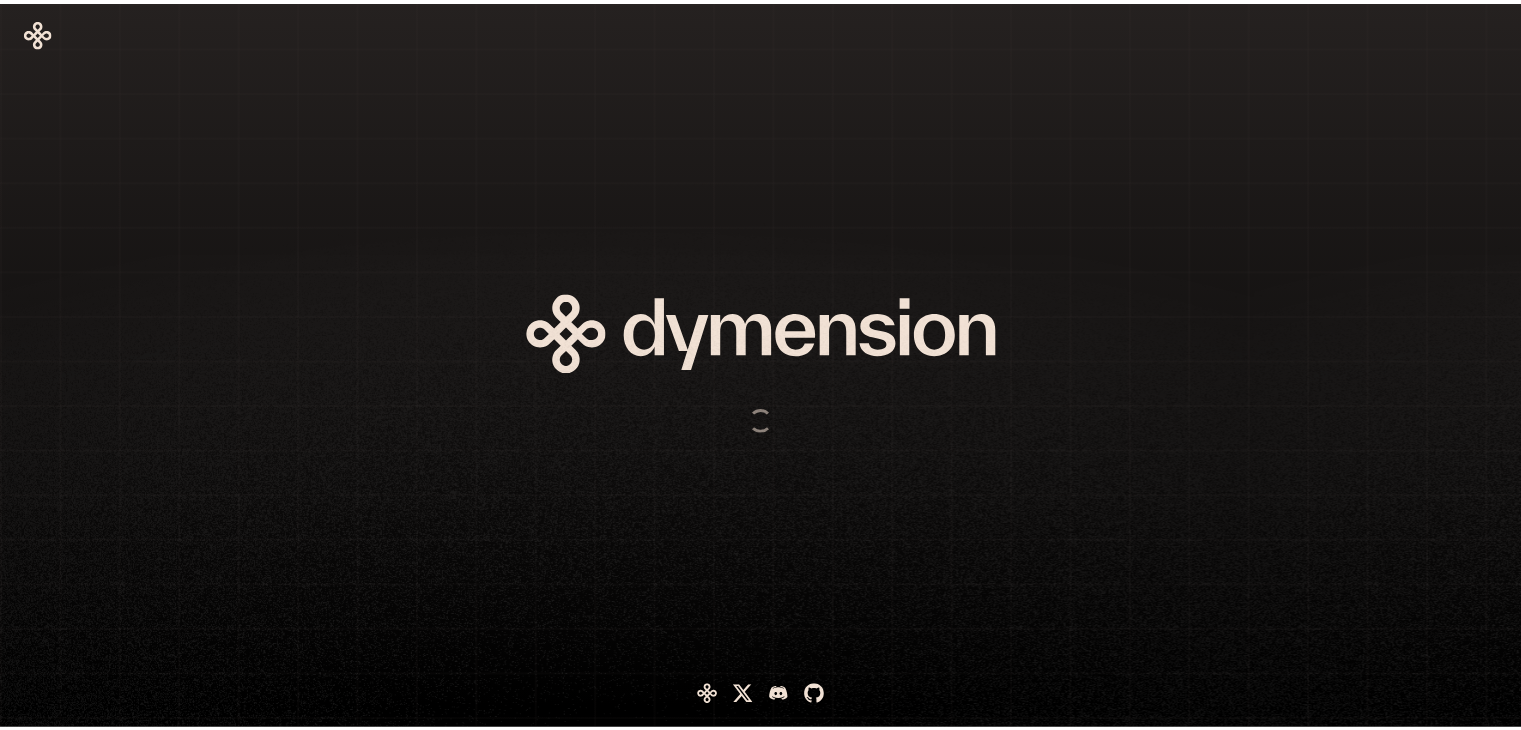 scroll, scrollTop: 0, scrollLeft: 0, axis: both 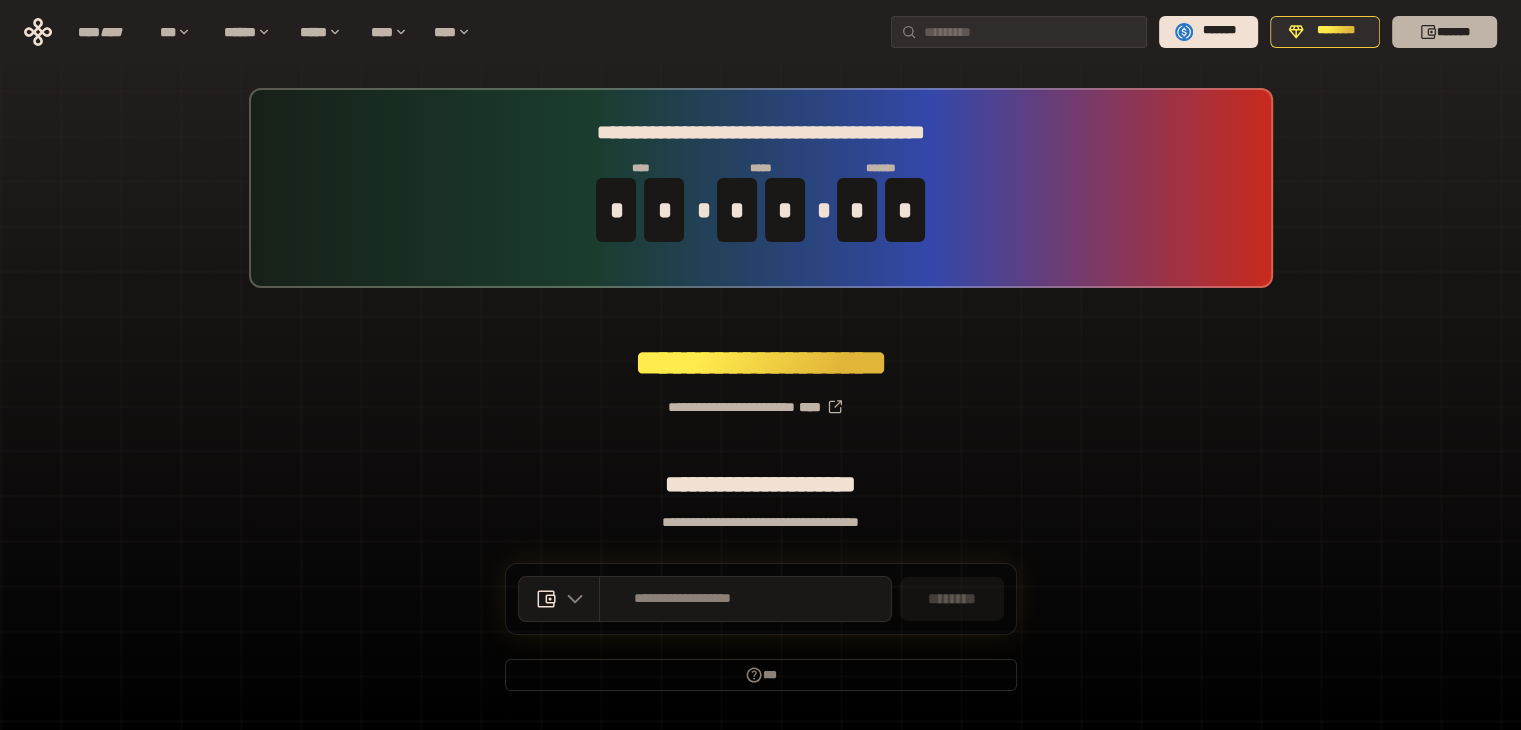 click on "*******" at bounding box center [1444, 32] 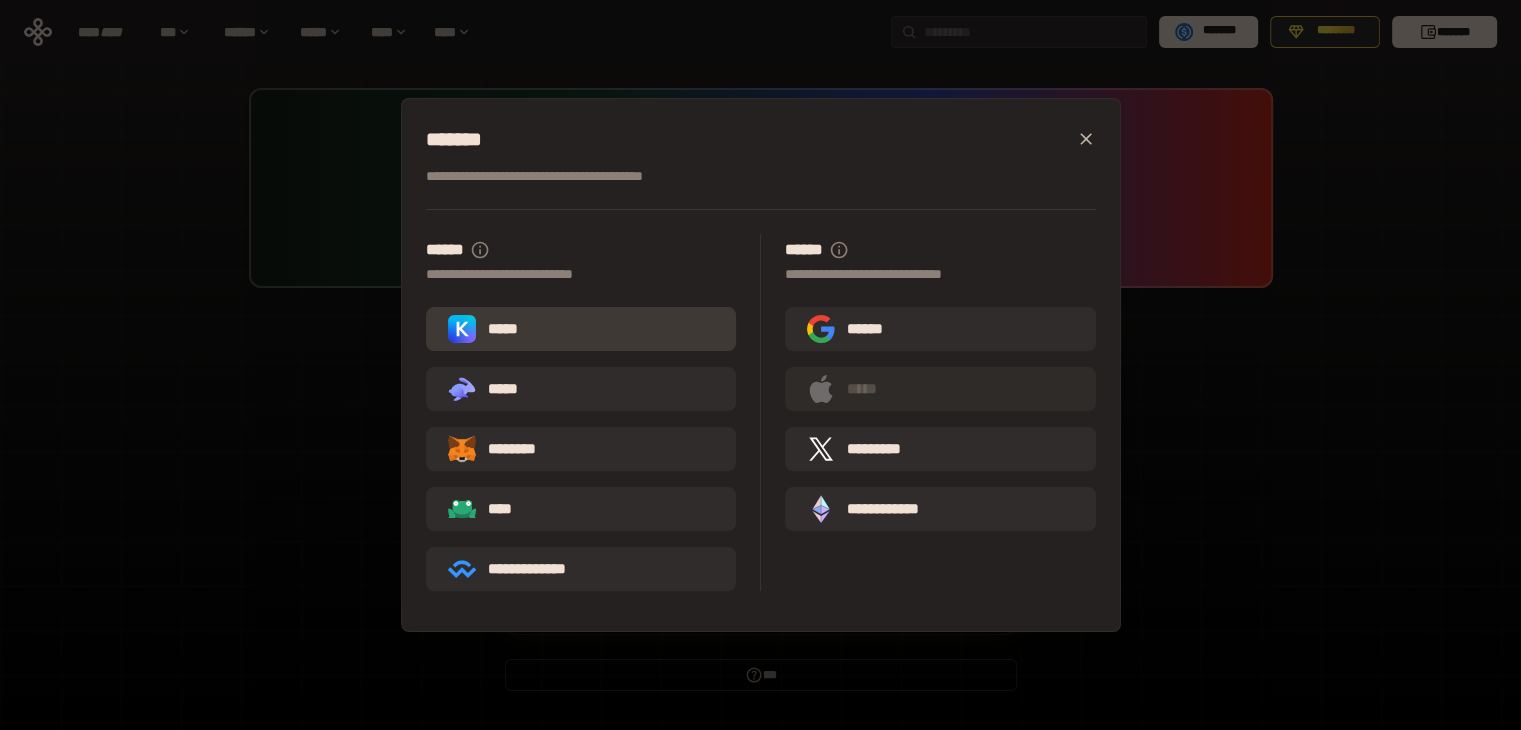 click on "*****" at bounding box center [581, 329] 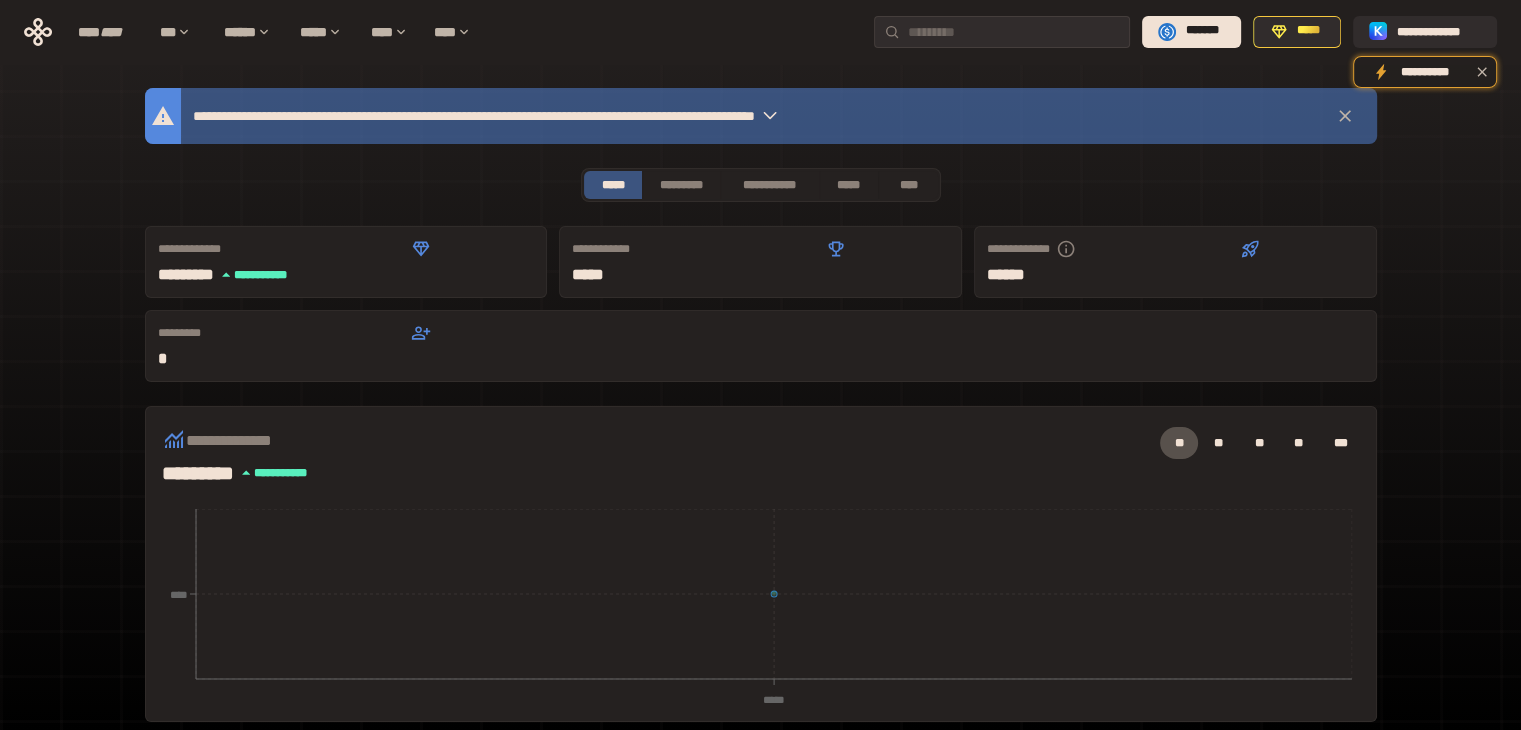 click 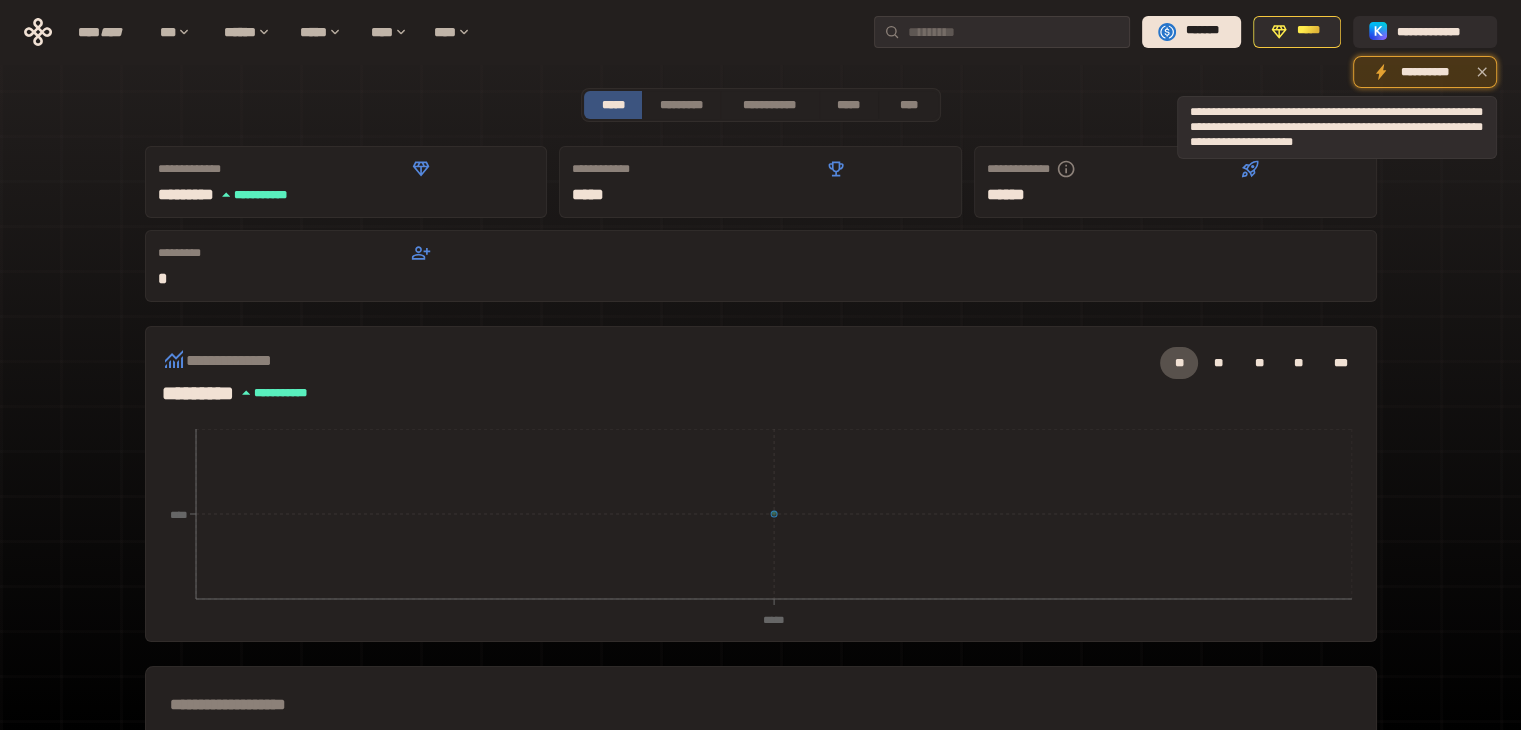 click 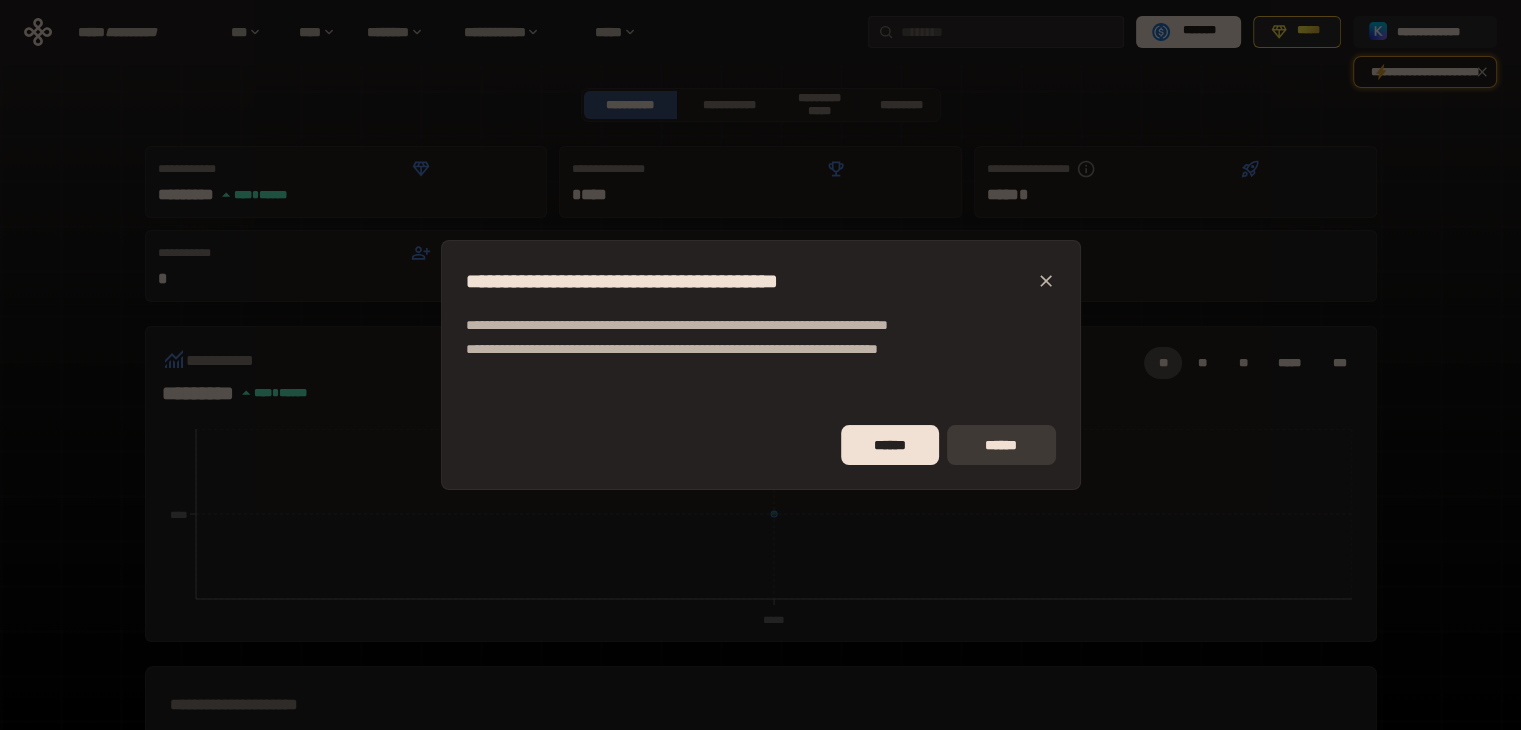 click on "******" at bounding box center (1001, 445) 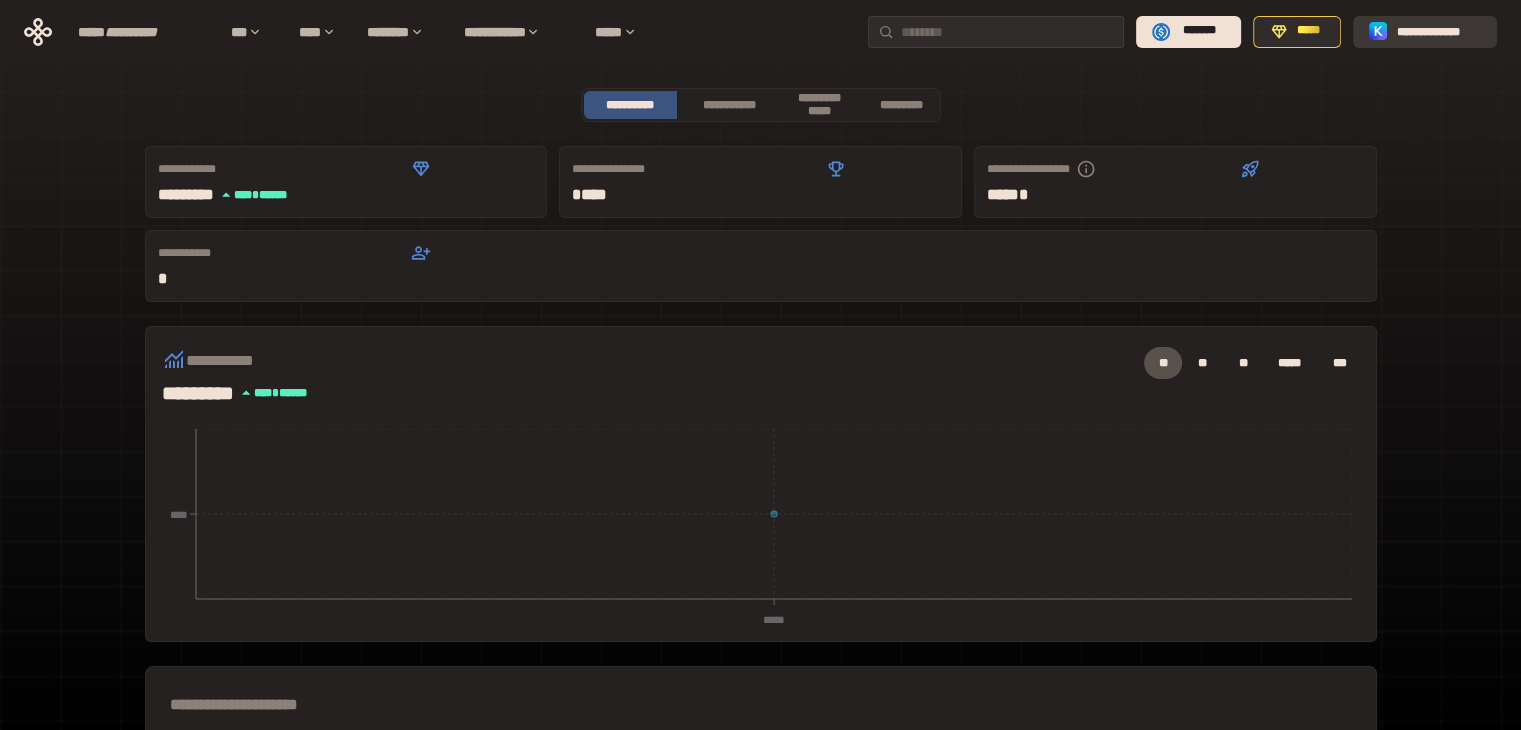 click on "**********" at bounding box center (1439, 31) 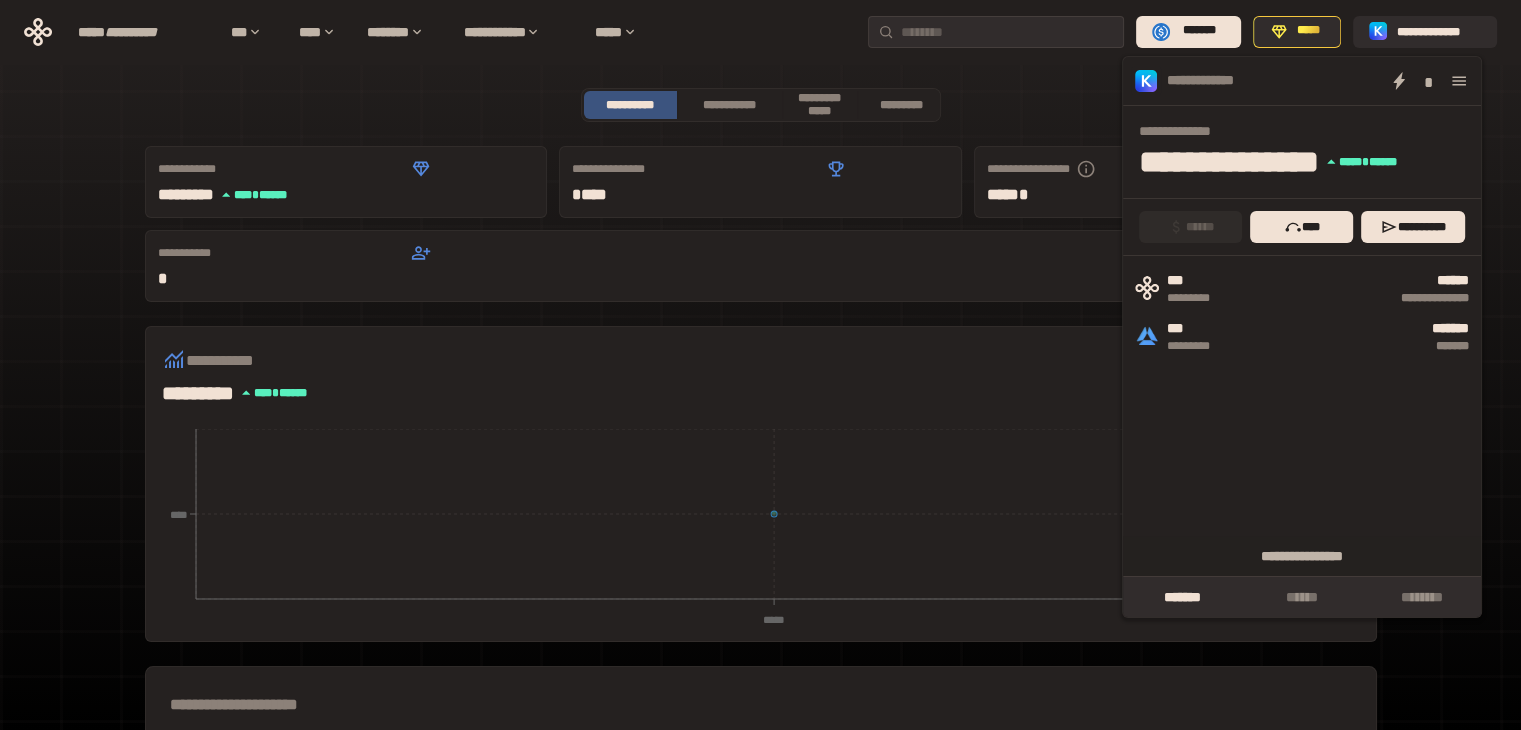 click on "**********" at bounding box center [760, 649] 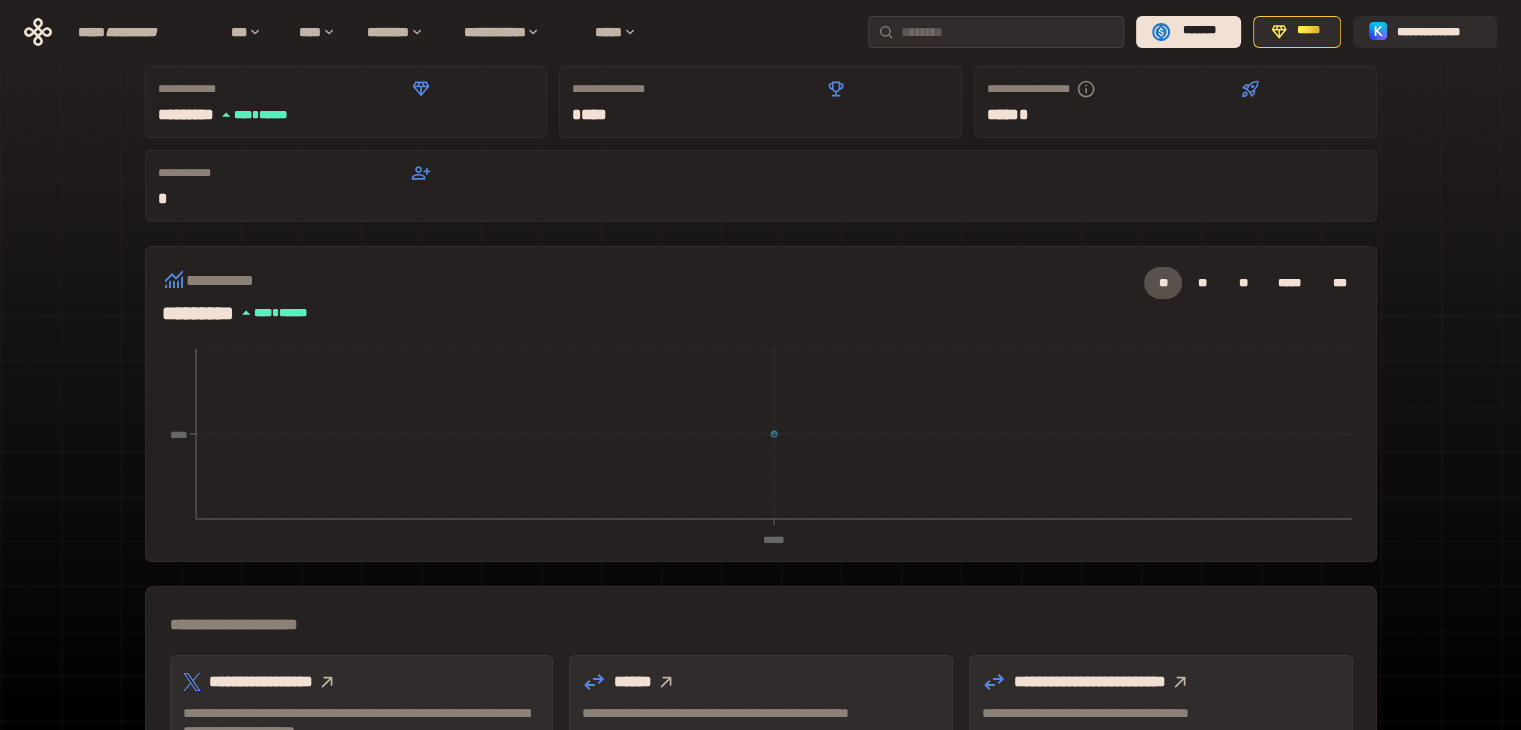 scroll, scrollTop: 200, scrollLeft: 0, axis: vertical 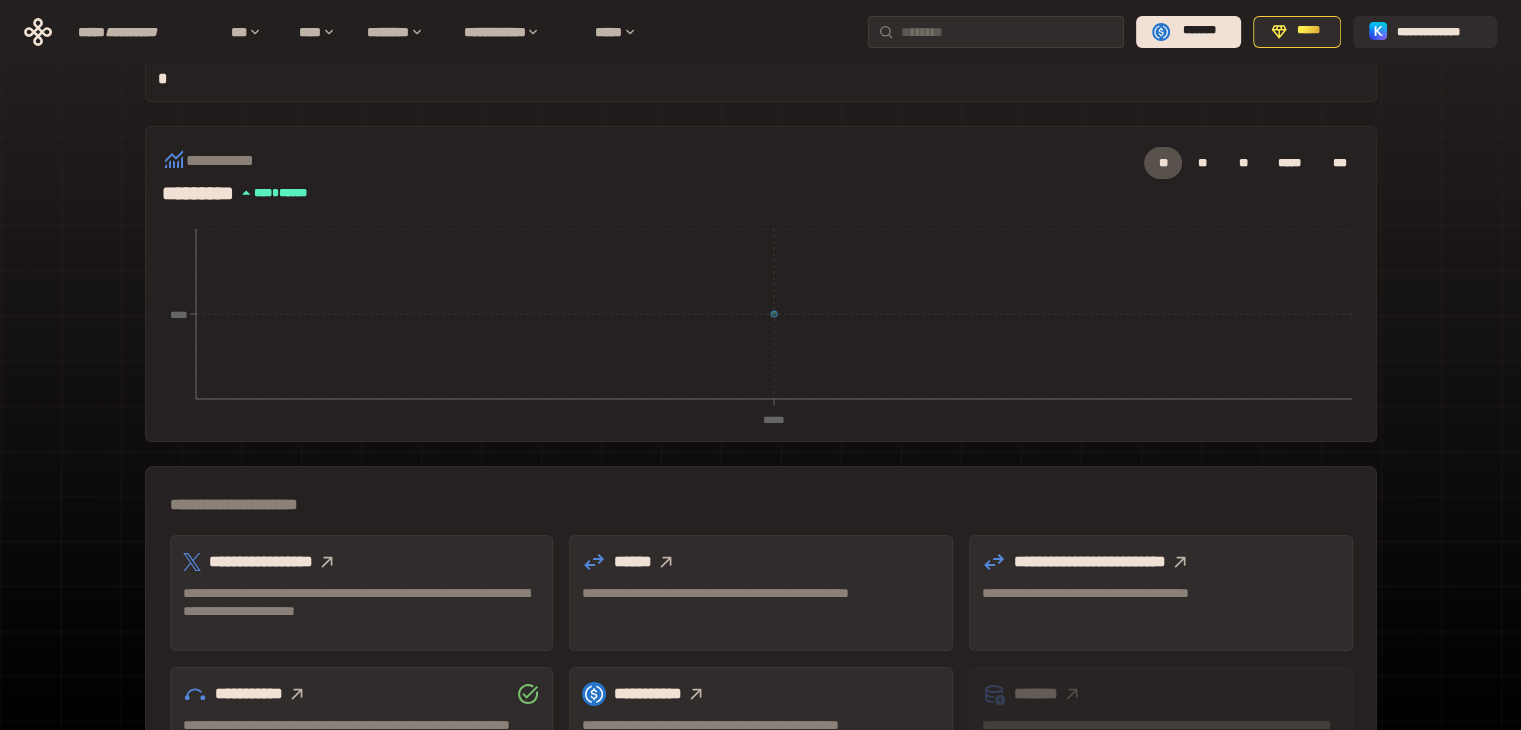 click 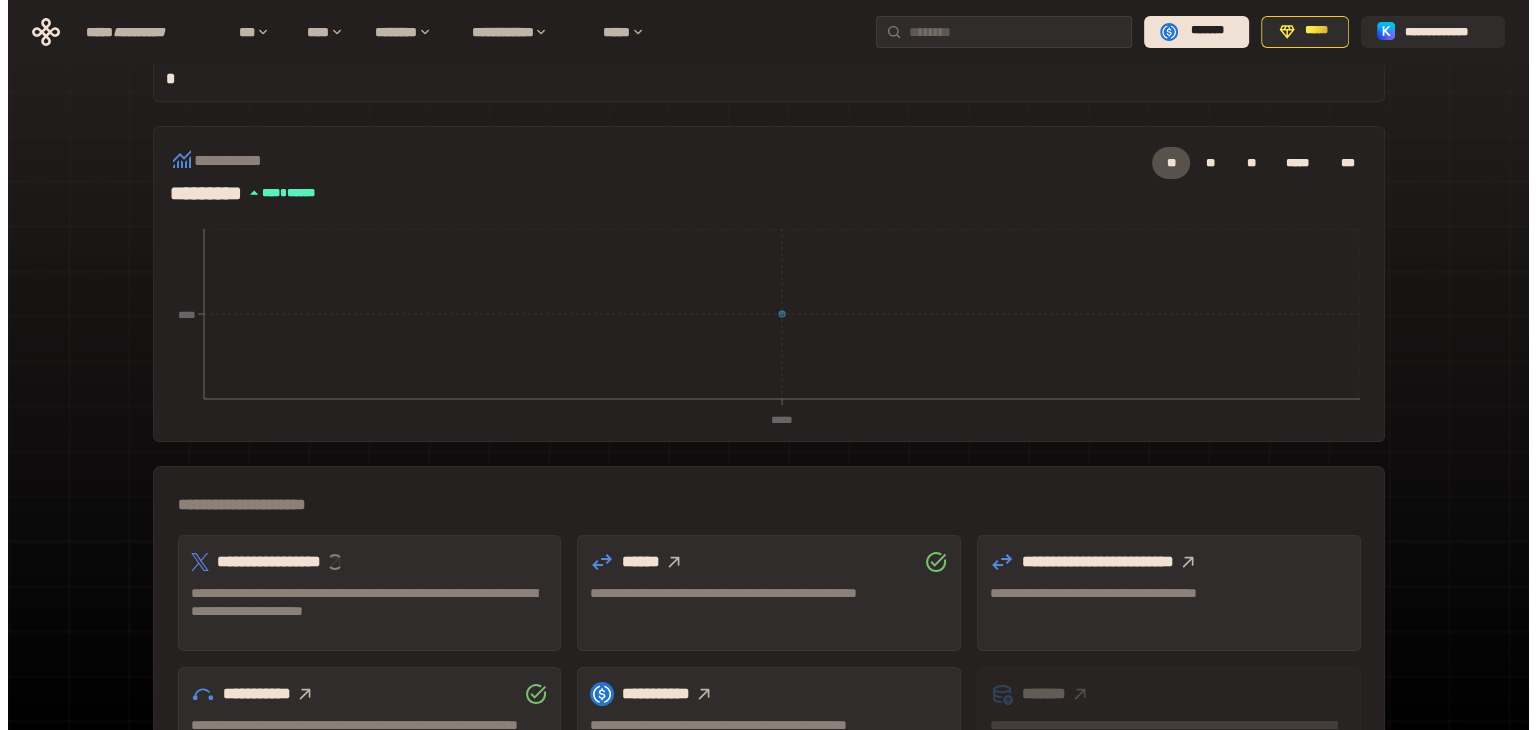 scroll, scrollTop: 0, scrollLeft: 0, axis: both 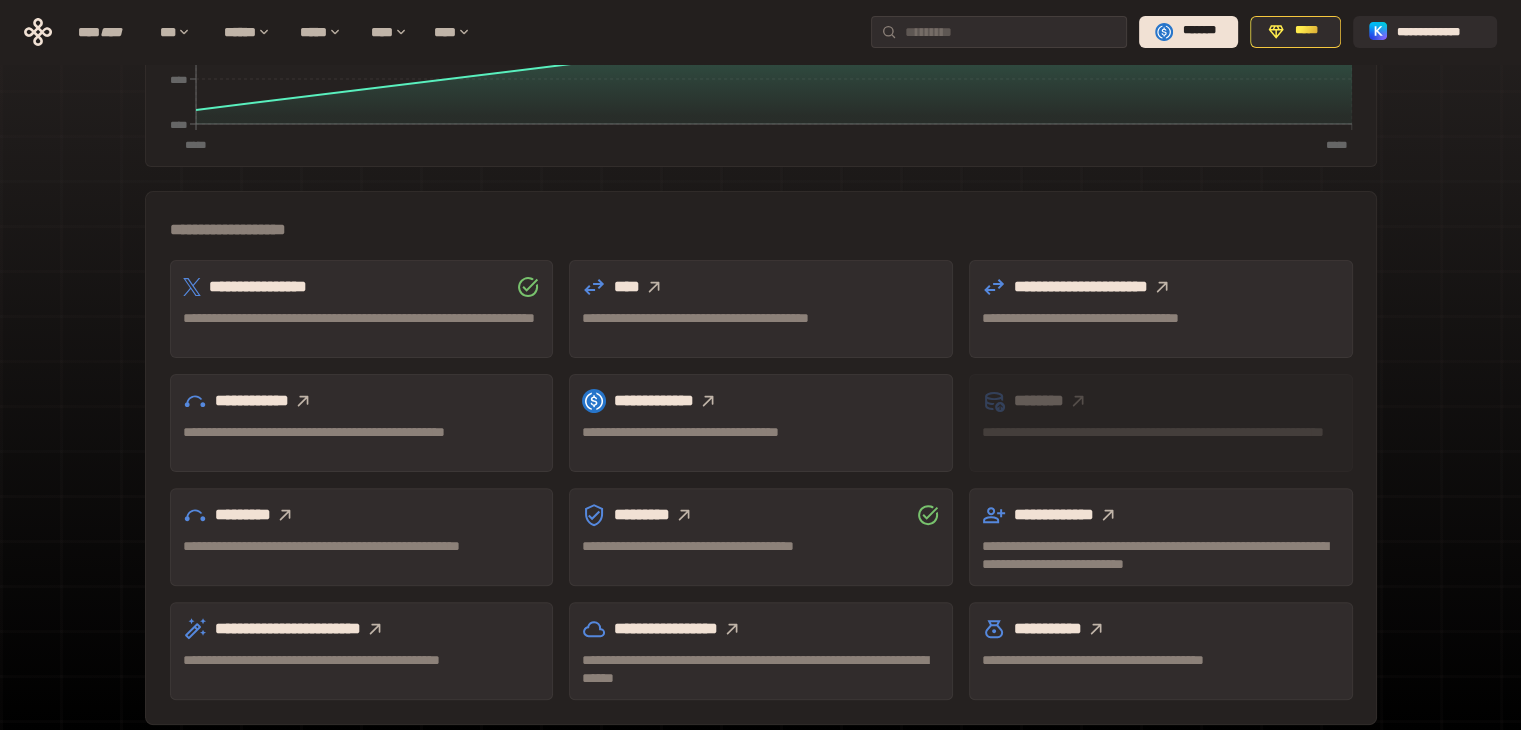 click 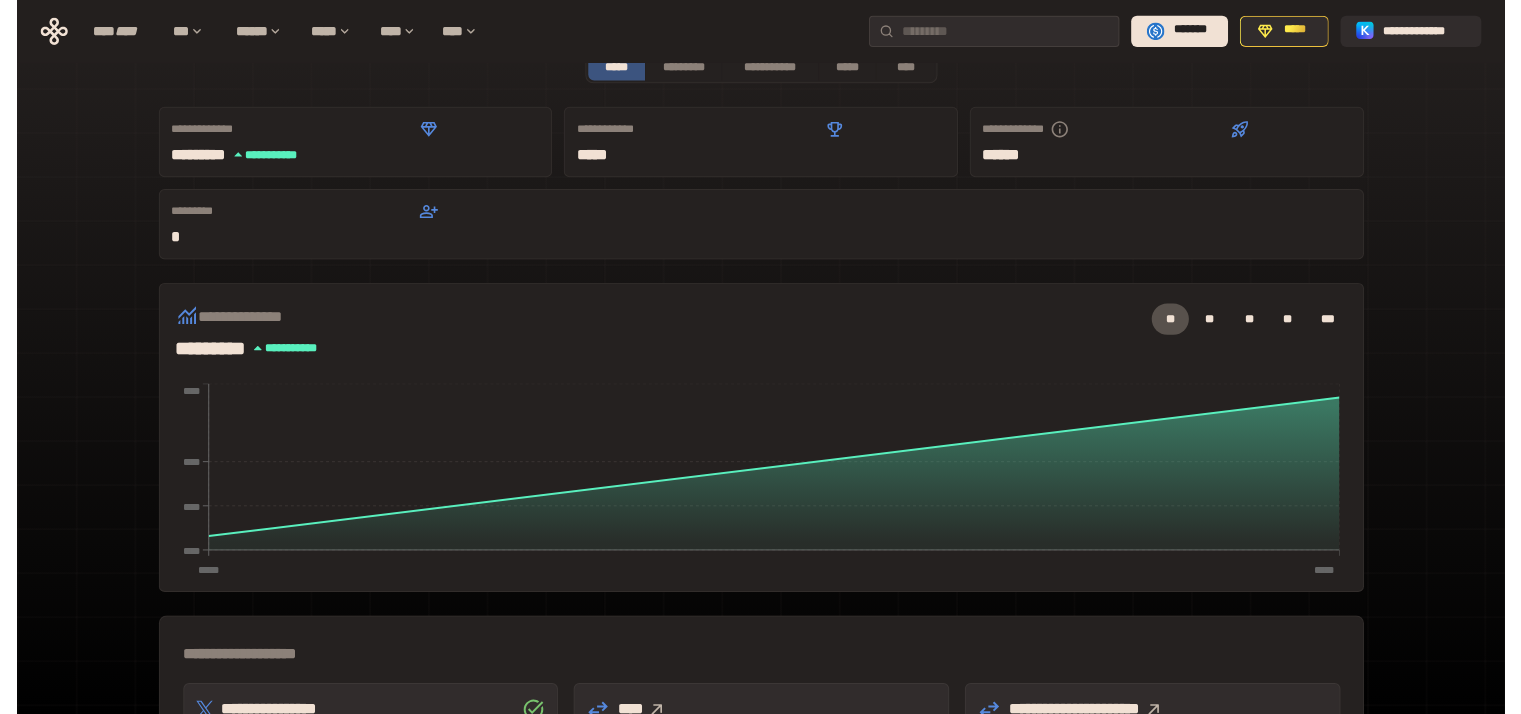 scroll, scrollTop: 143, scrollLeft: 0, axis: vertical 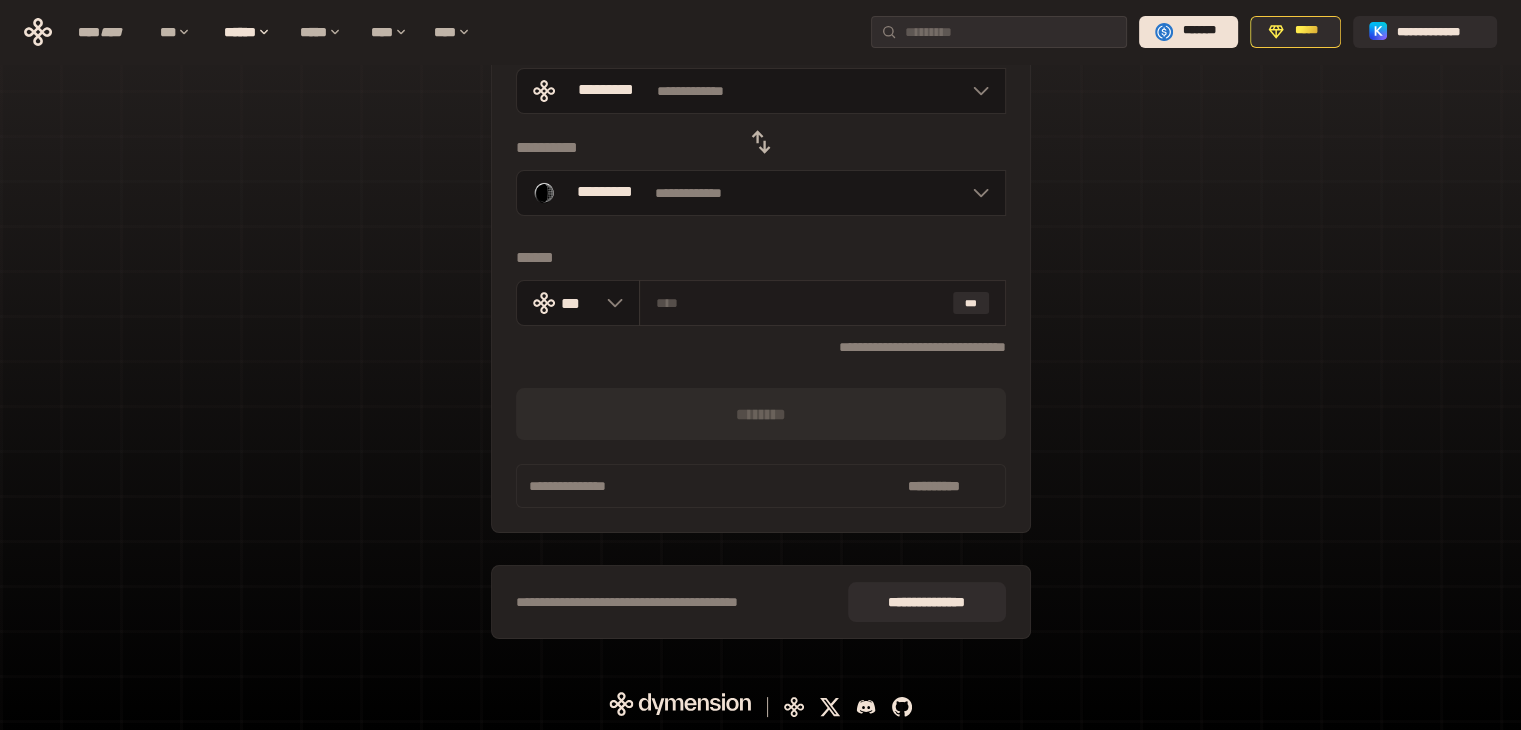 click on "***" at bounding box center [822, 303] 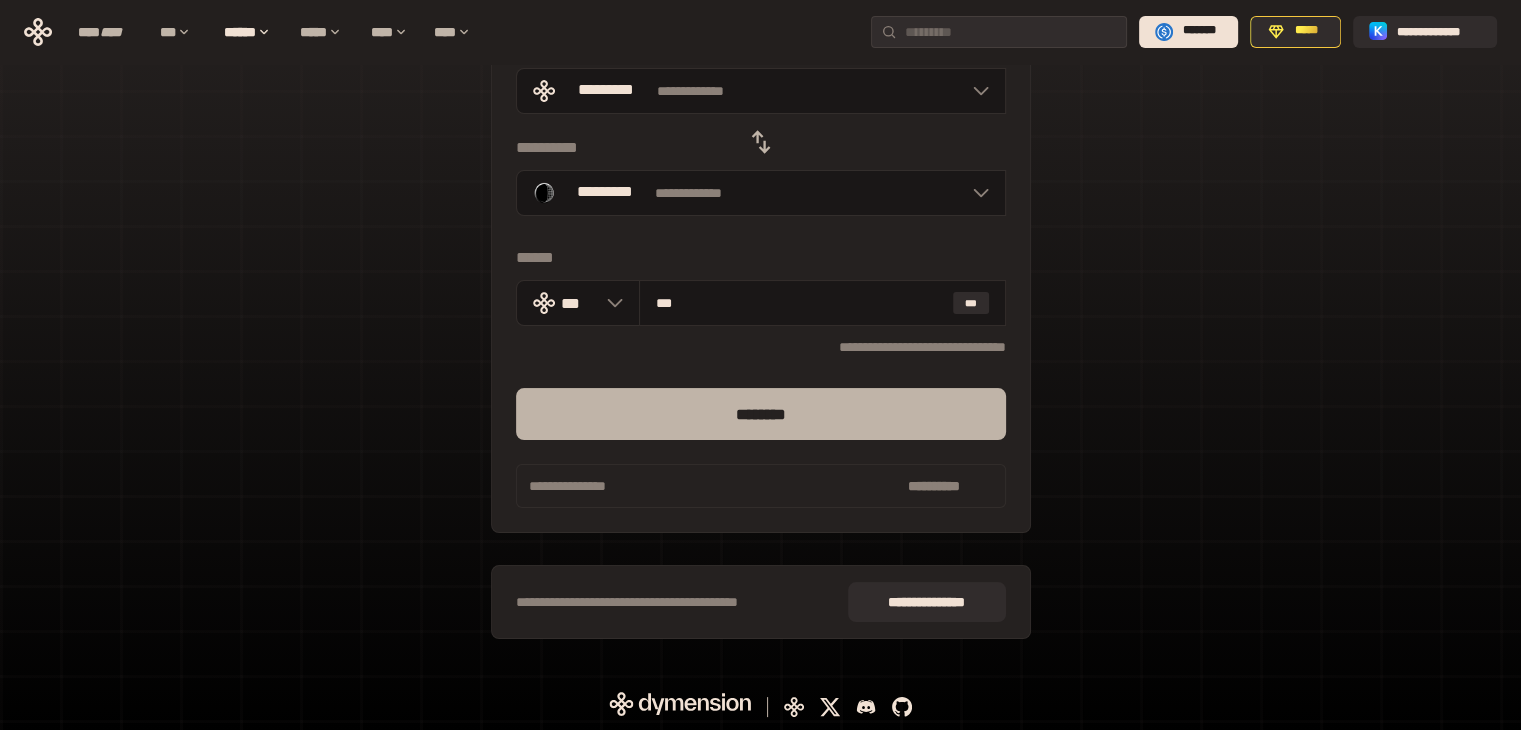 type on "***" 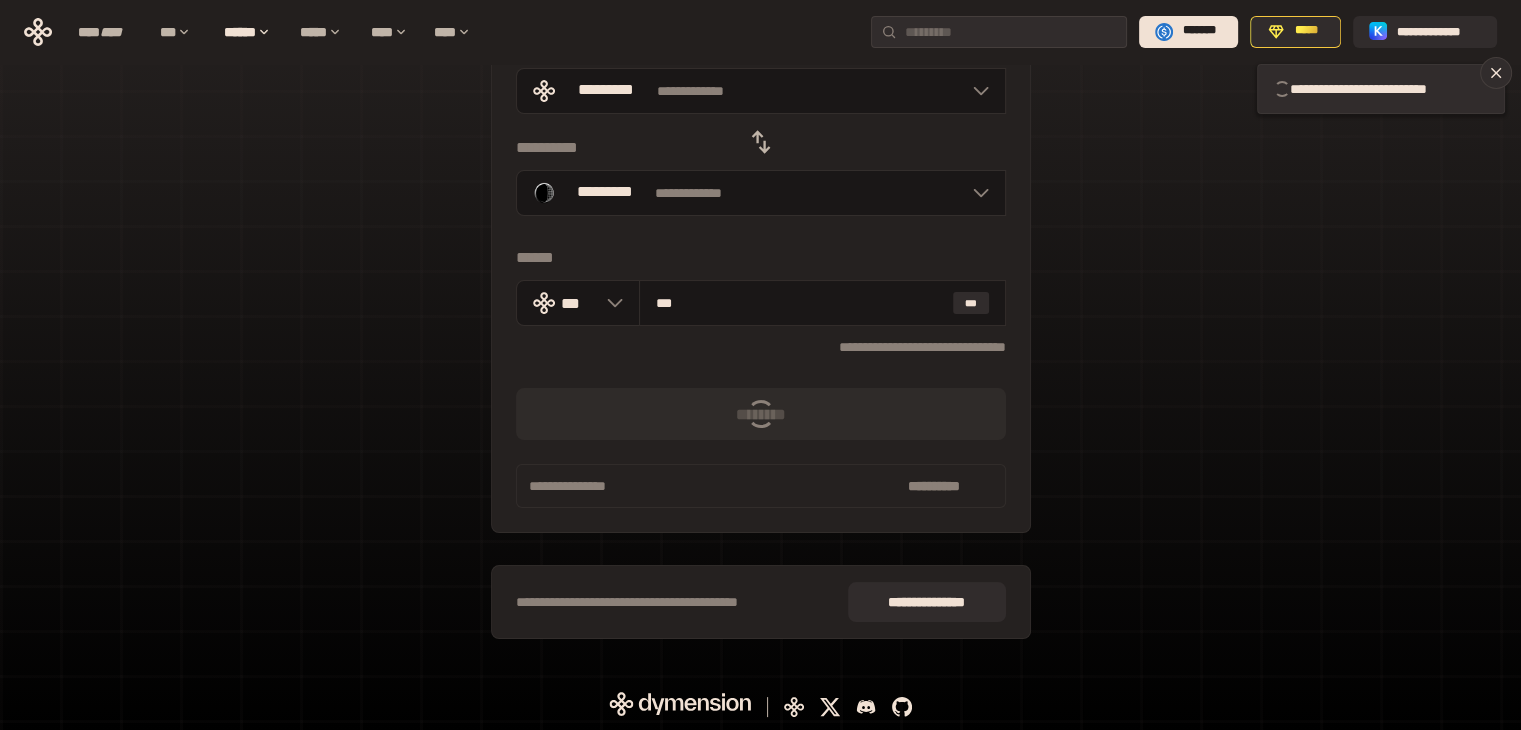 type 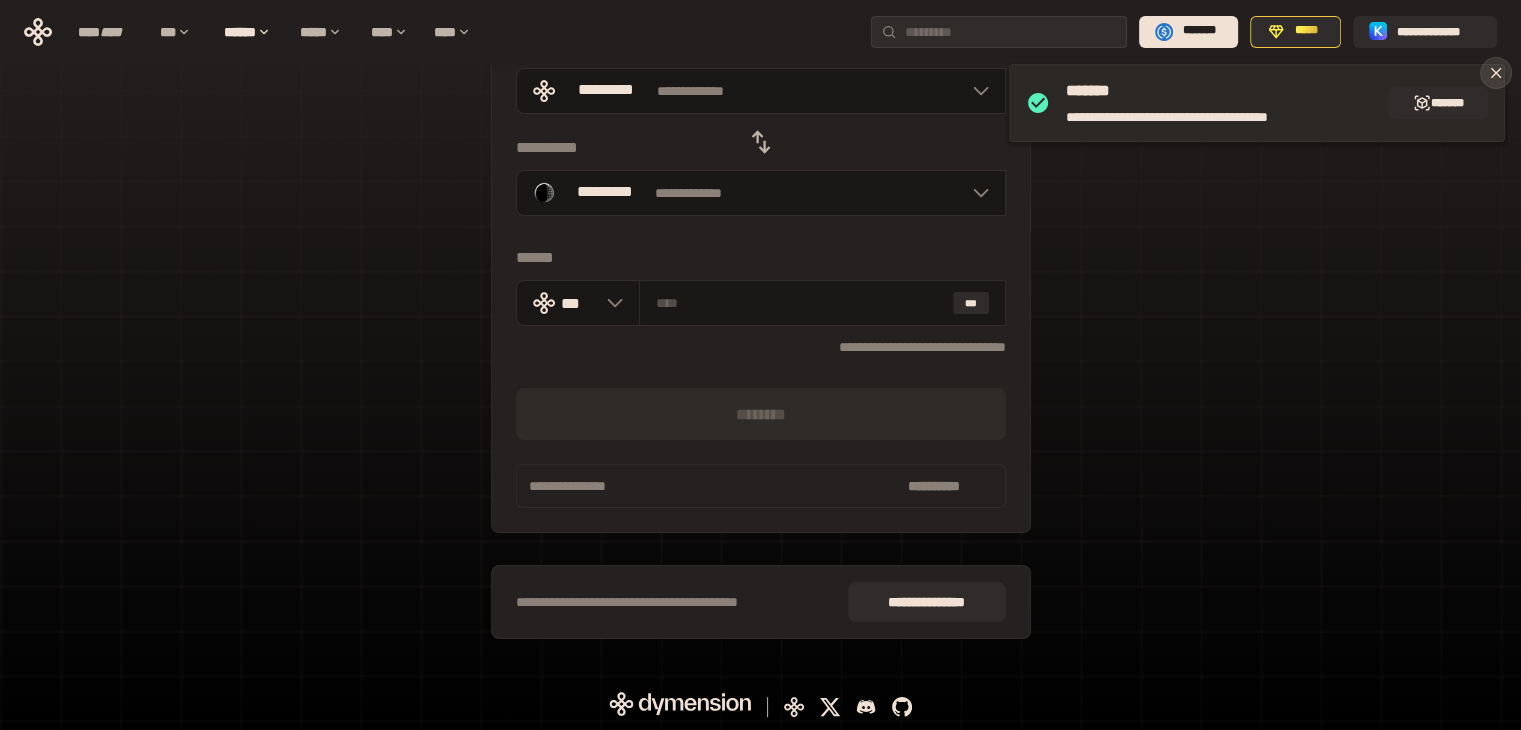 click 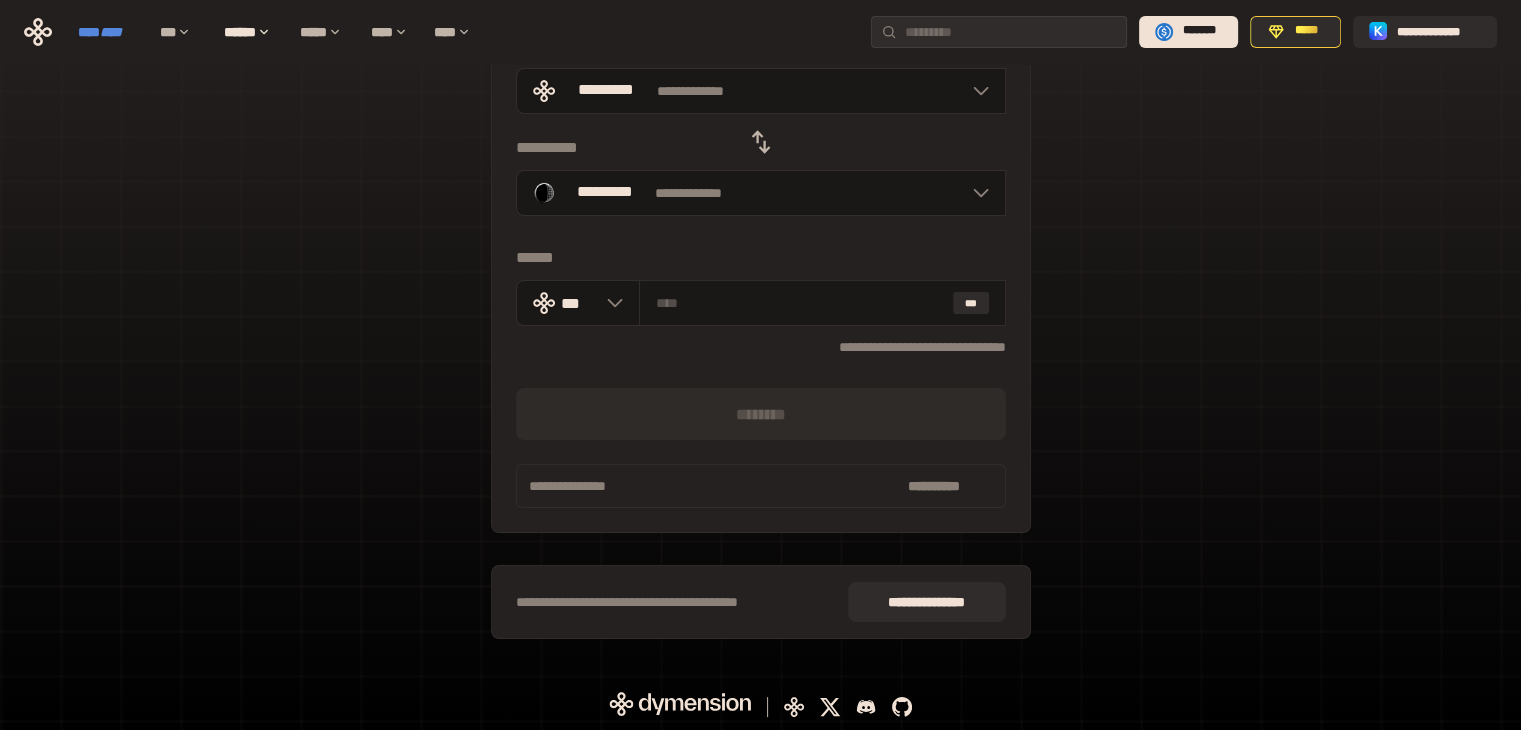 click on "****" at bounding box center (111, 32) 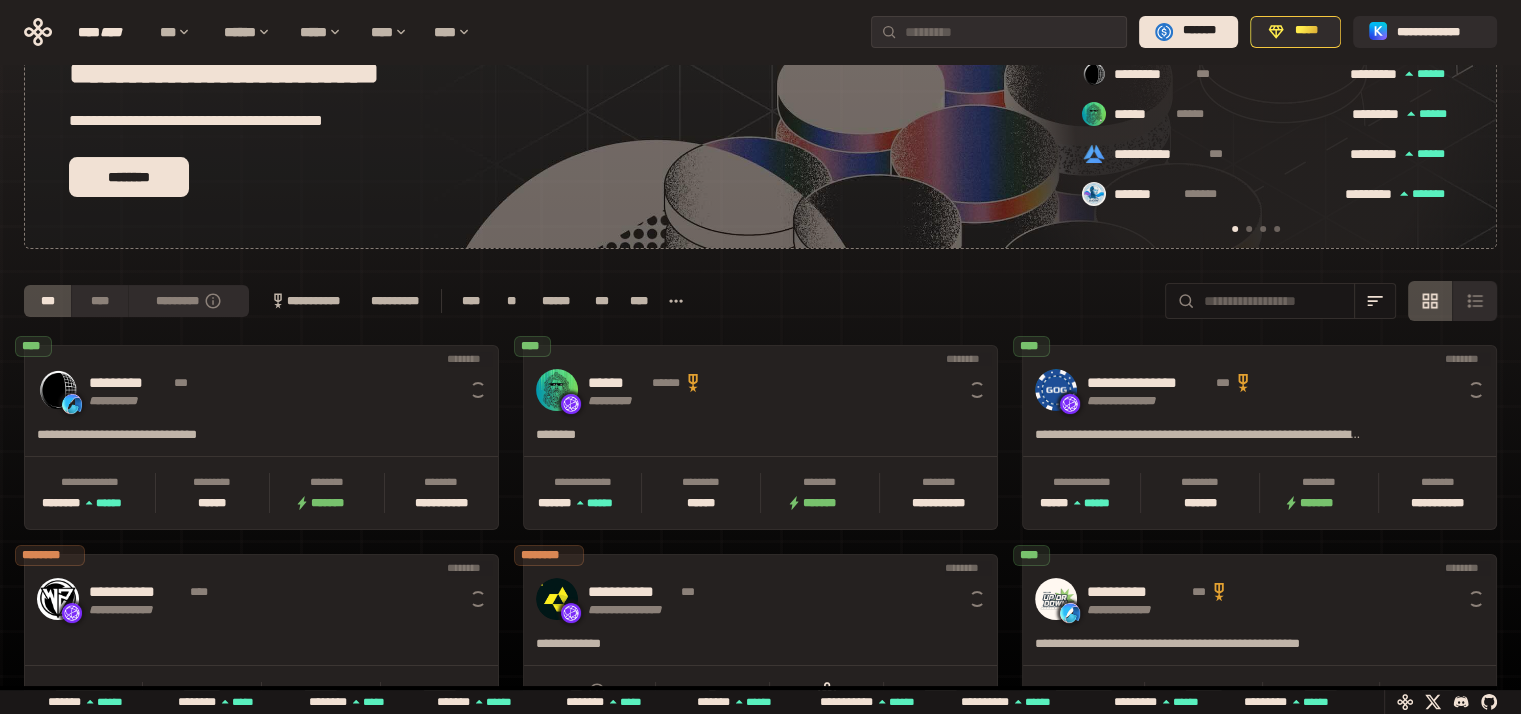 scroll, scrollTop: 0, scrollLeft: 16, axis: horizontal 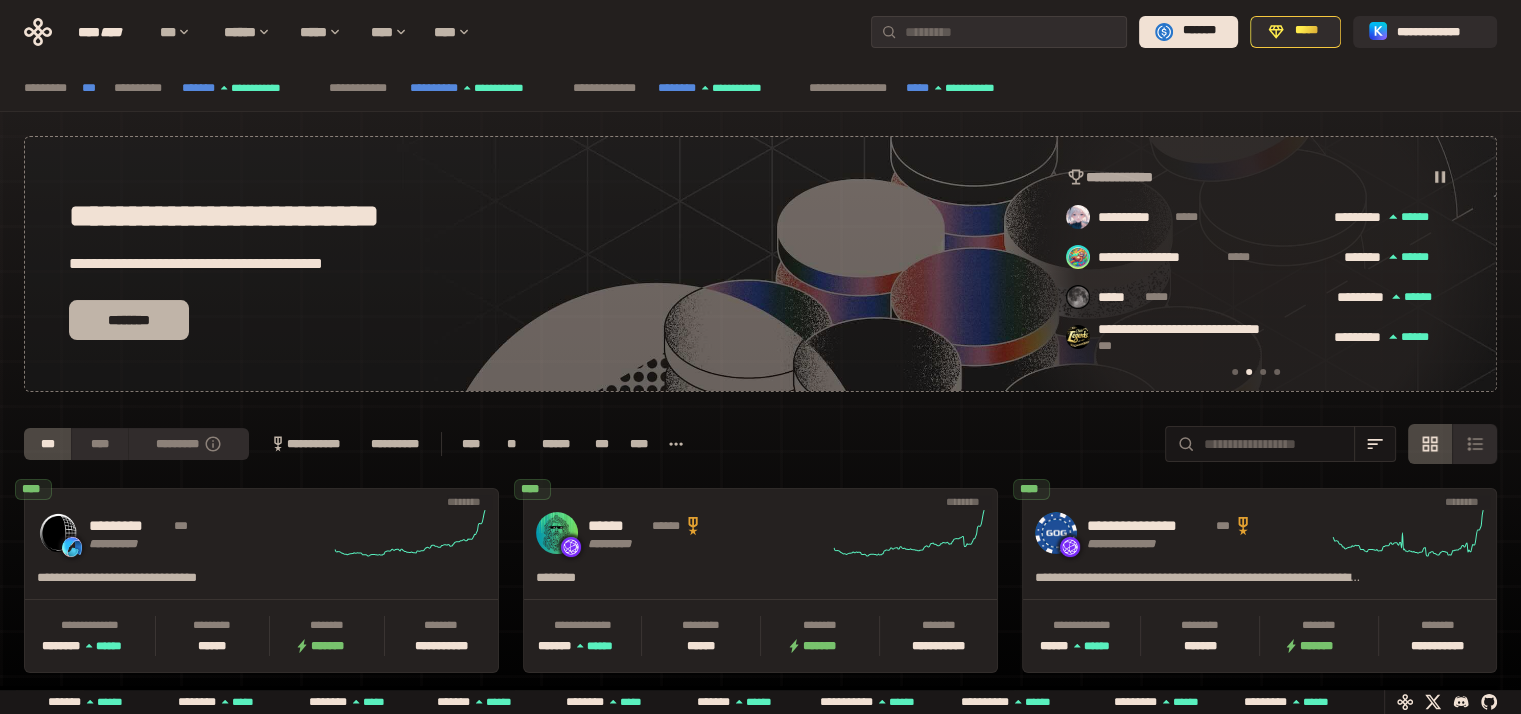 click on "********" at bounding box center (129, 320) 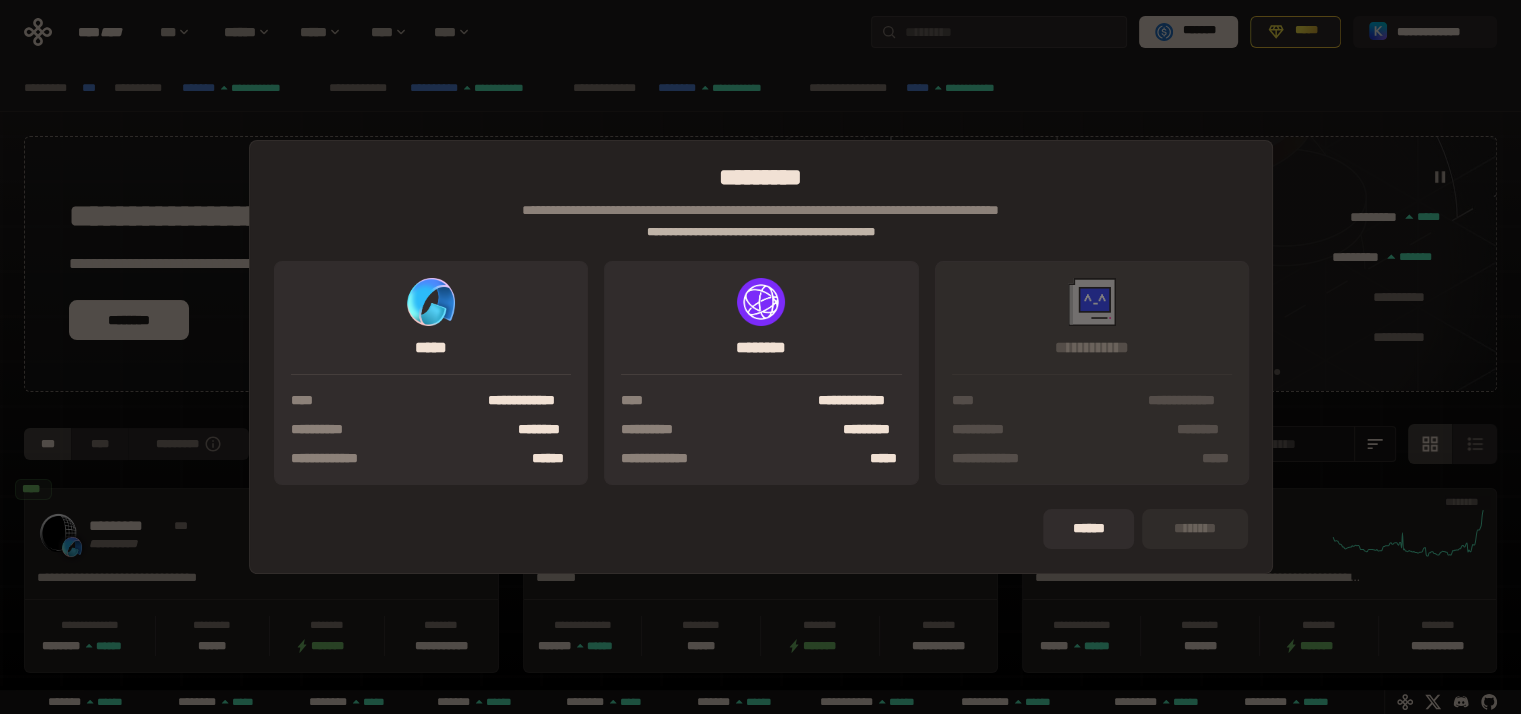 scroll, scrollTop: 0, scrollLeft: 856, axis: horizontal 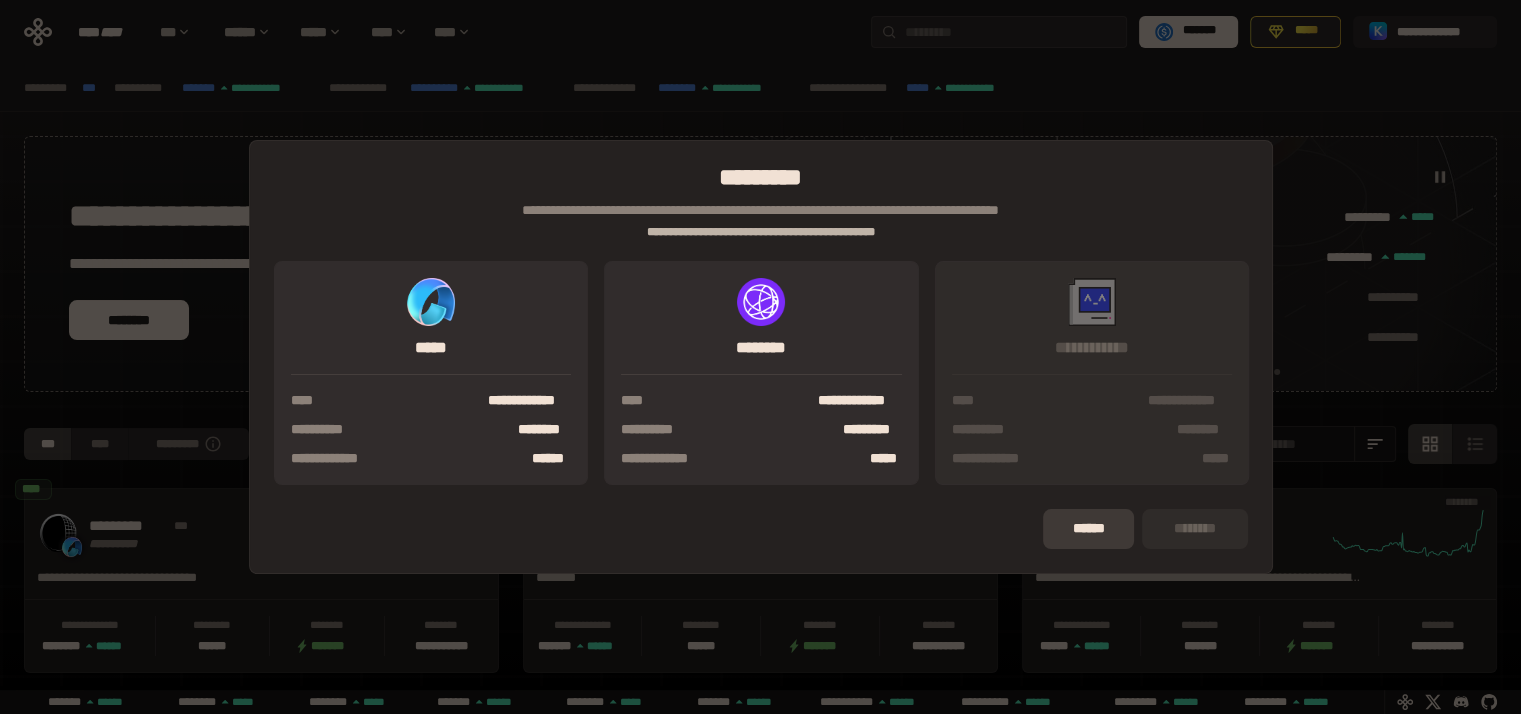 click on "******" at bounding box center (1088, 529) 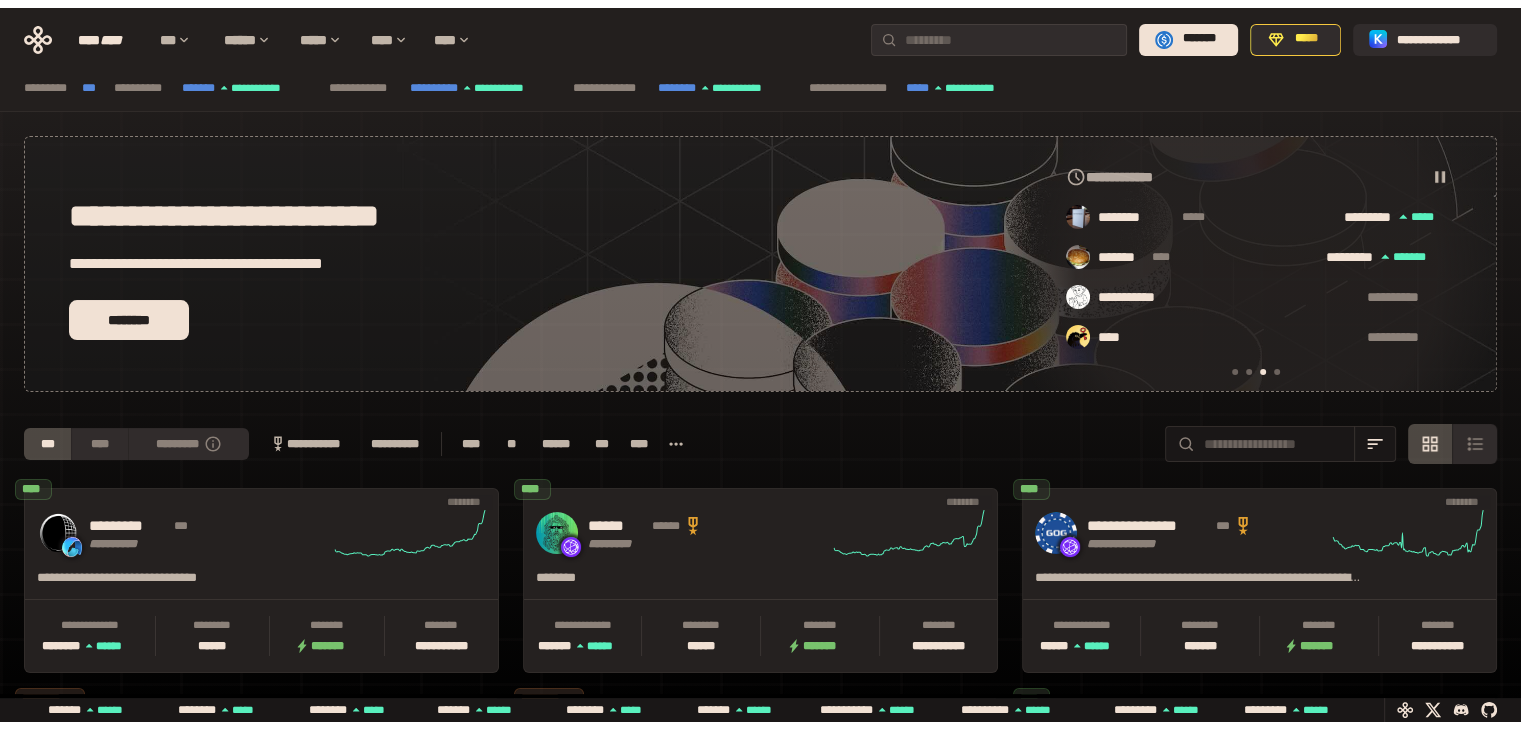 scroll, scrollTop: 0, scrollLeft: 0, axis: both 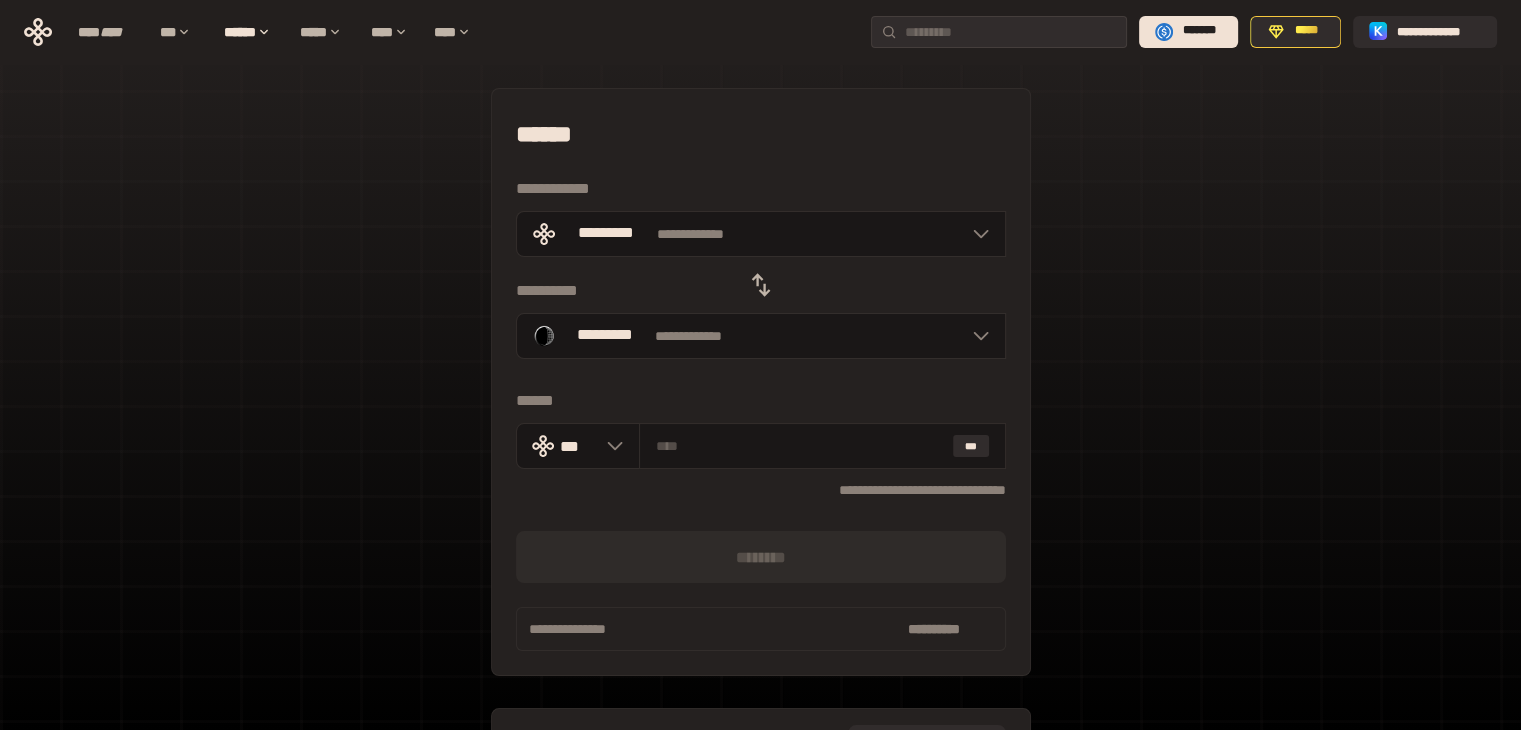 click on "**********" at bounding box center (760, 445) 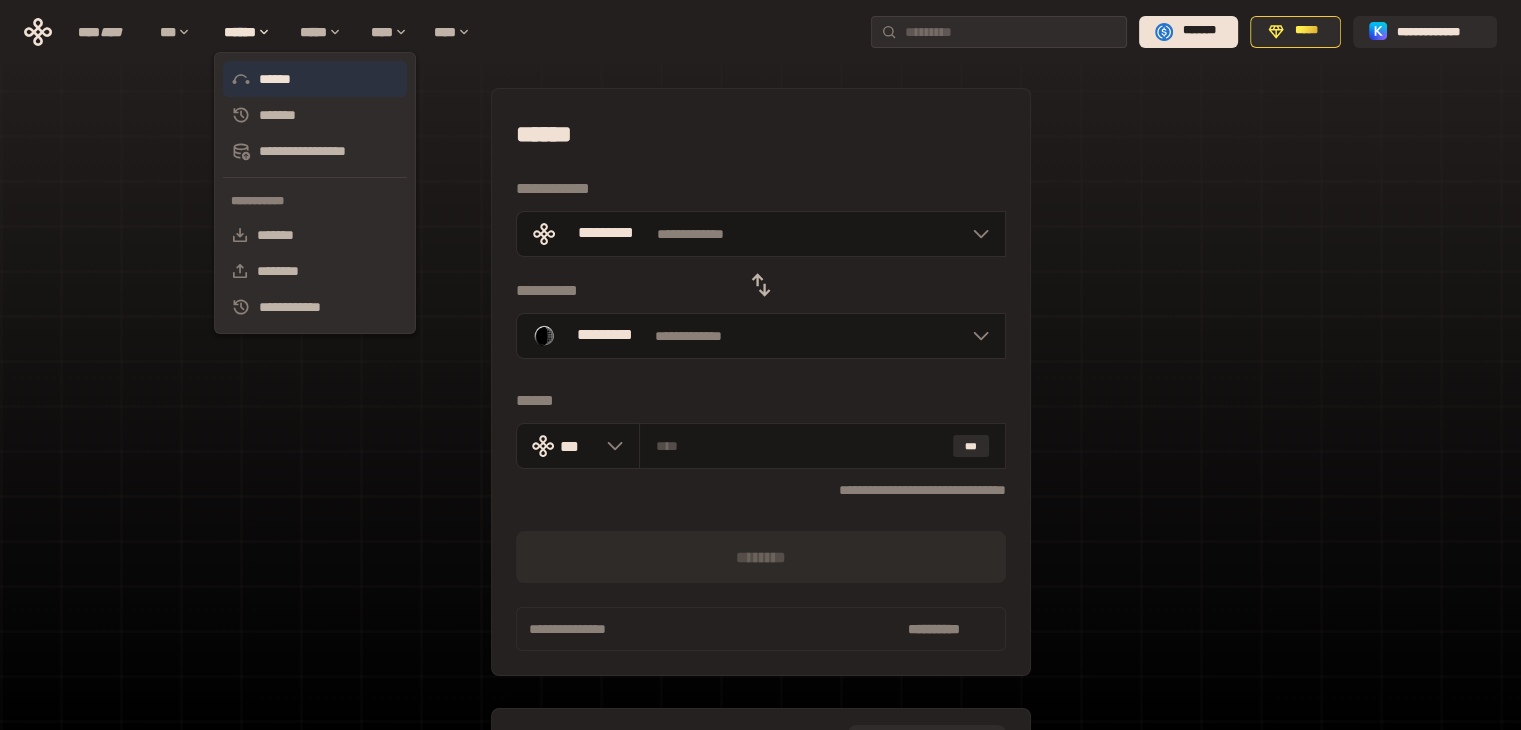 click on "******" at bounding box center [315, 79] 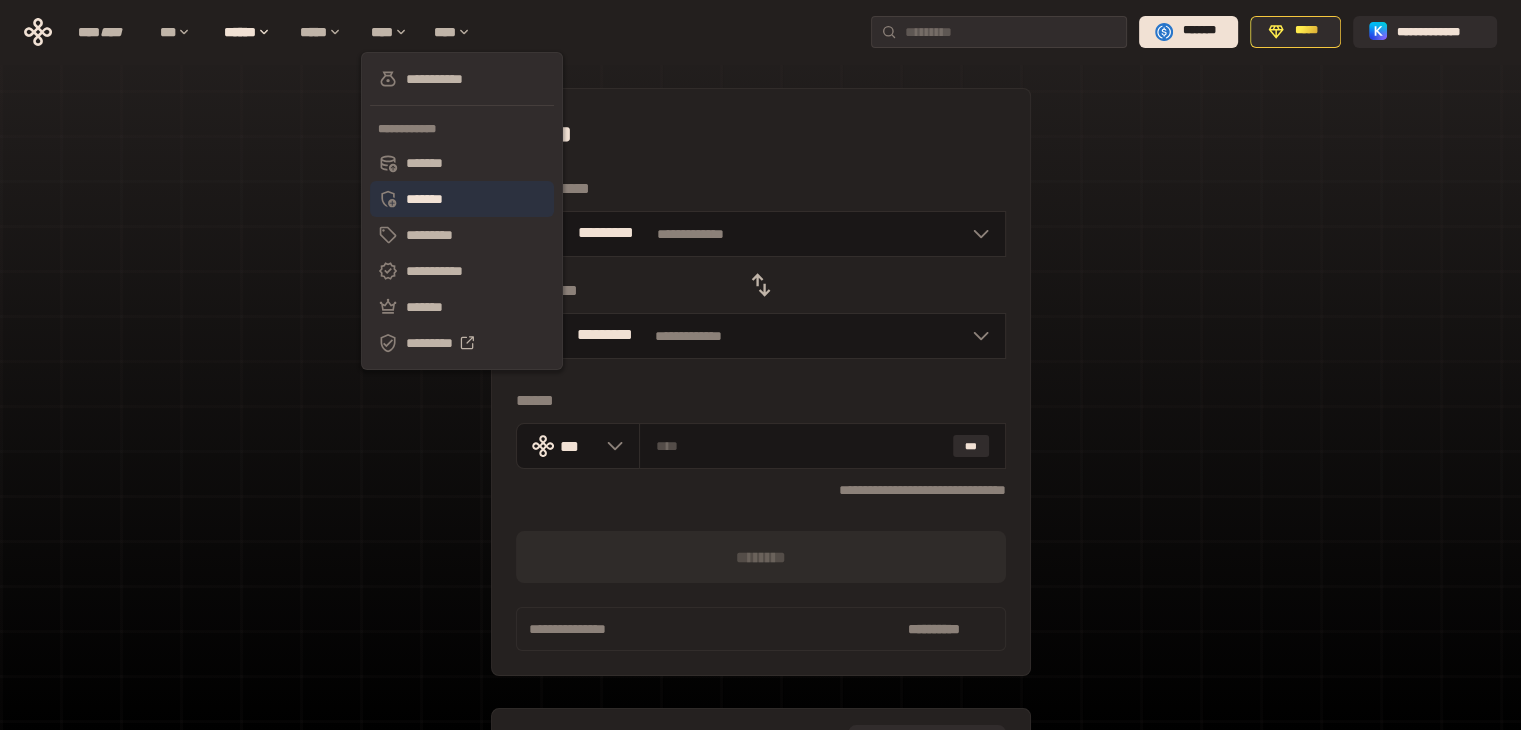 click on "*******" at bounding box center [462, 199] 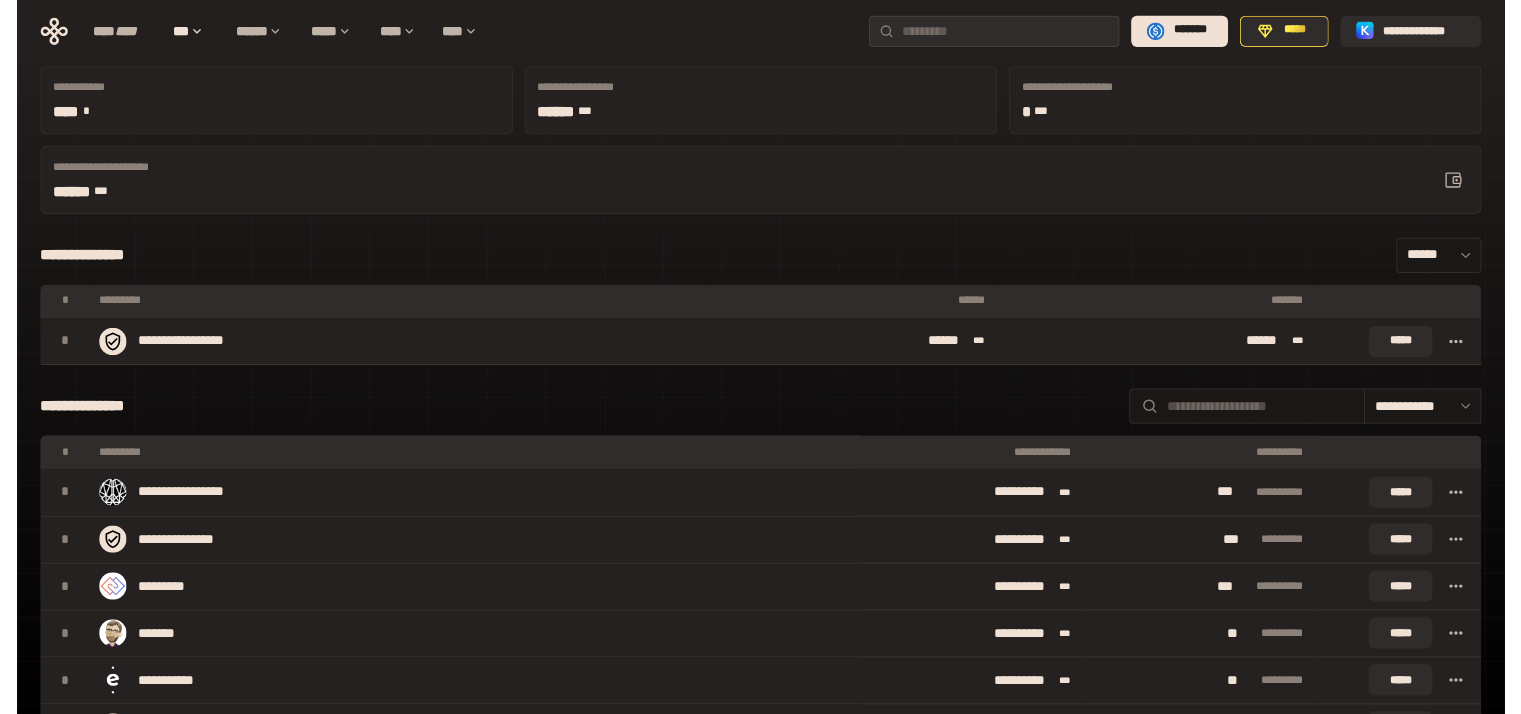 scroll, scrollTop: 0, scrollLeft: 0, axis: both 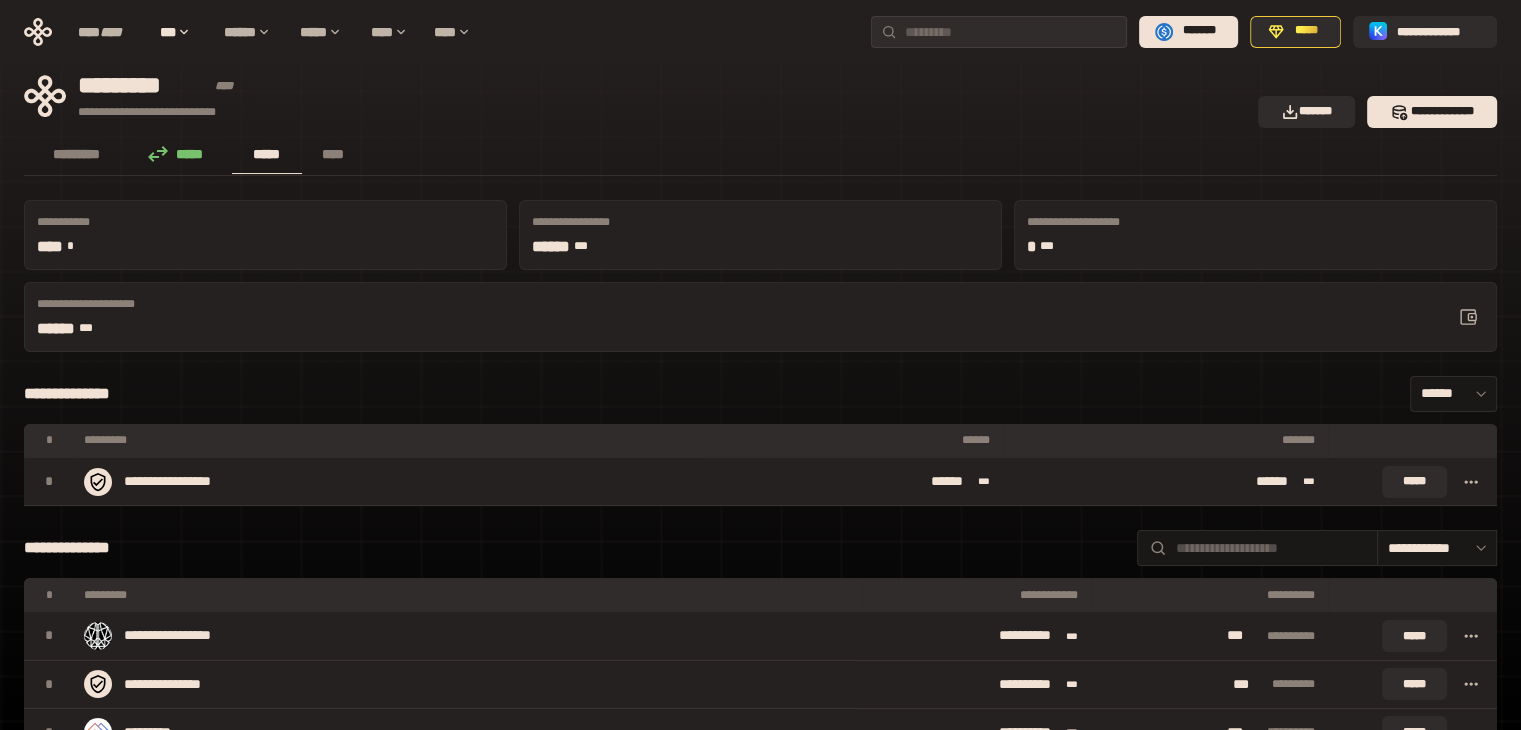 click on "*****" at bounding box center [181, 154] 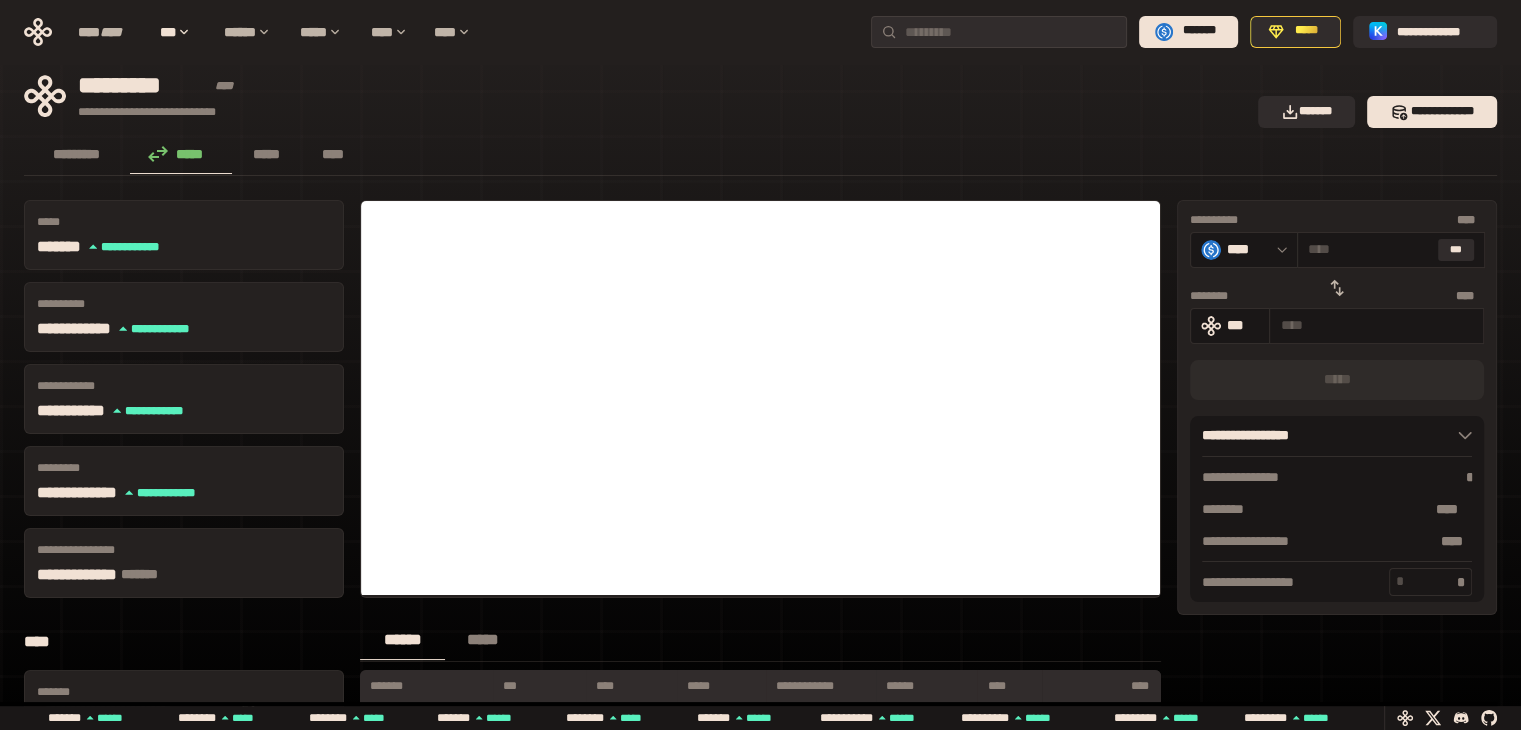 click 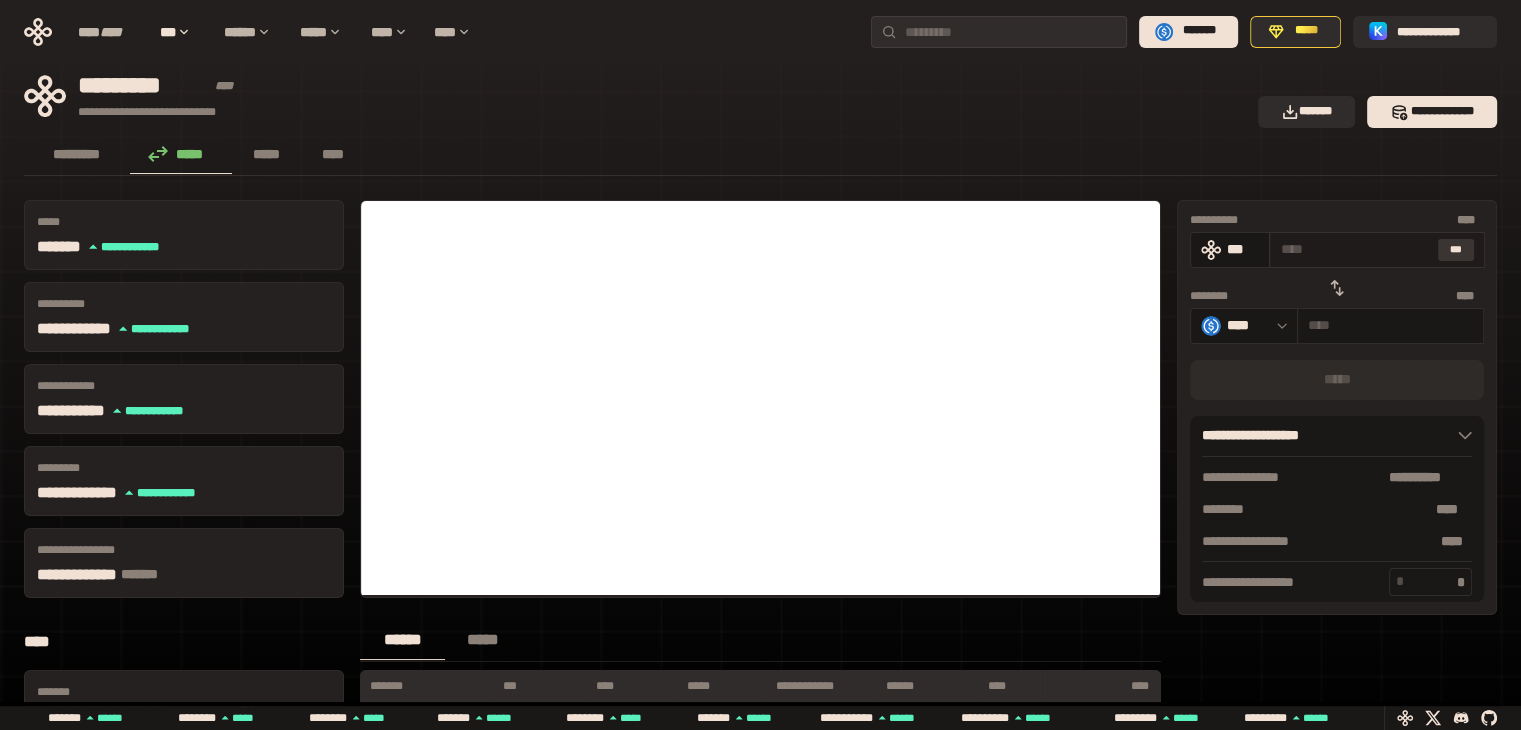 click on "***" at bounding box center (1456, 250) 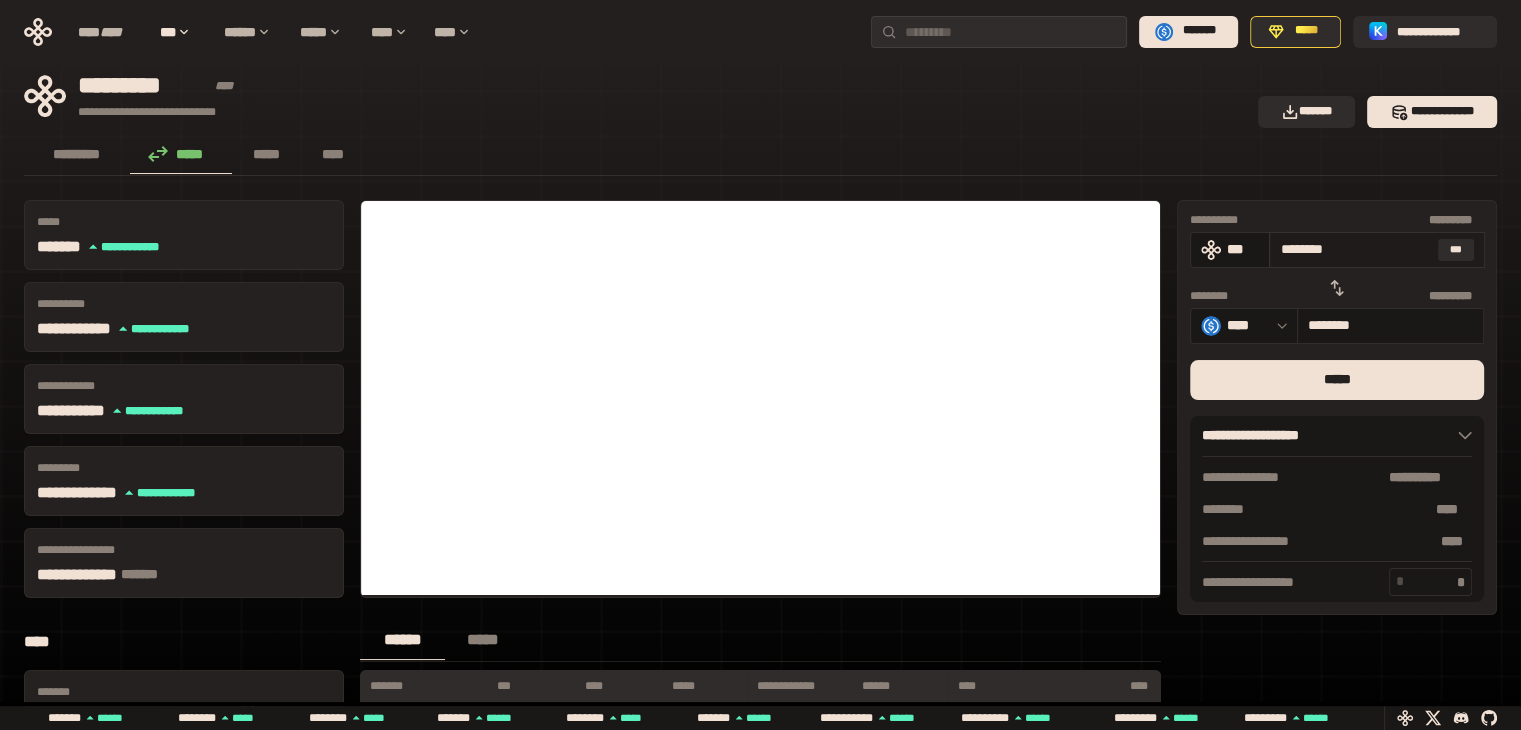type on "*******" 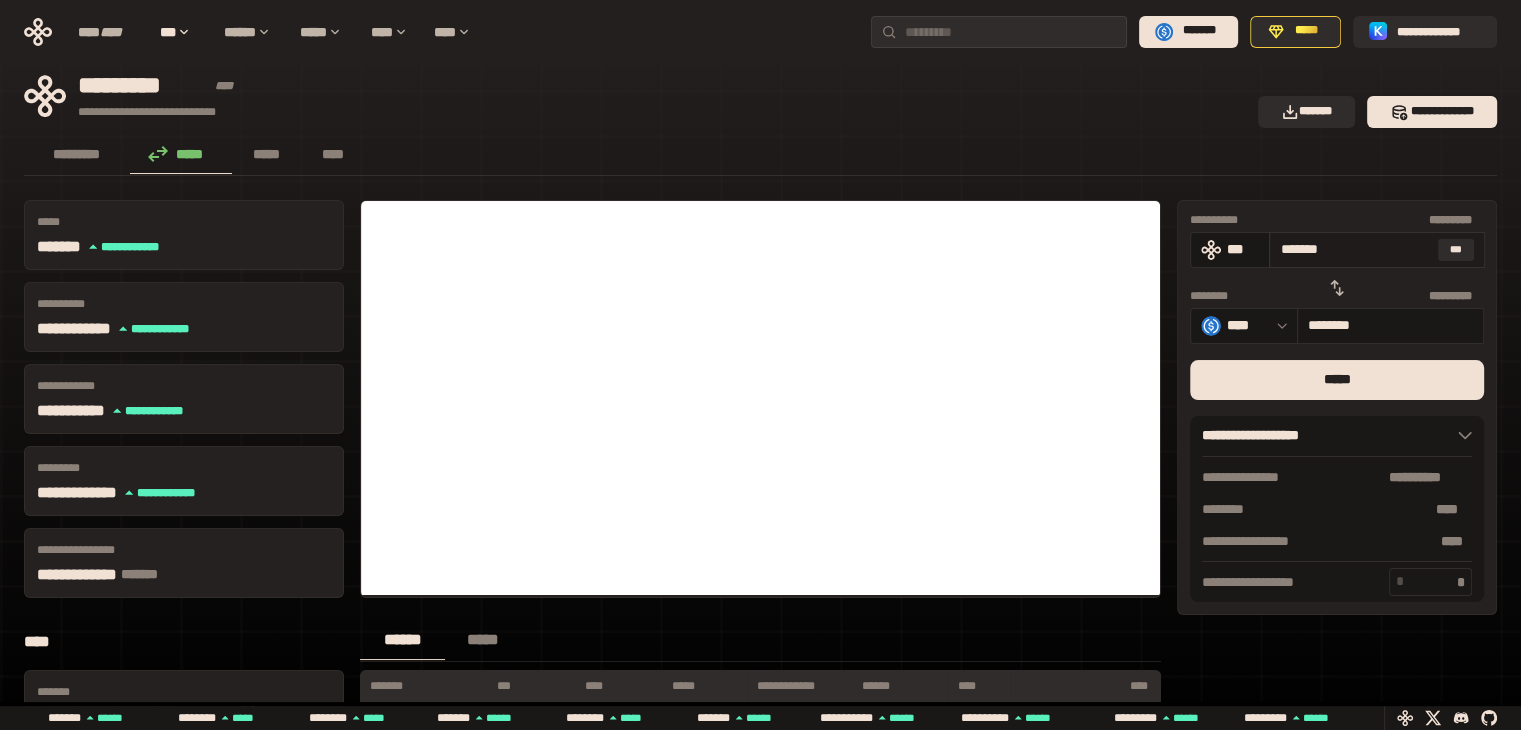 type on "********" 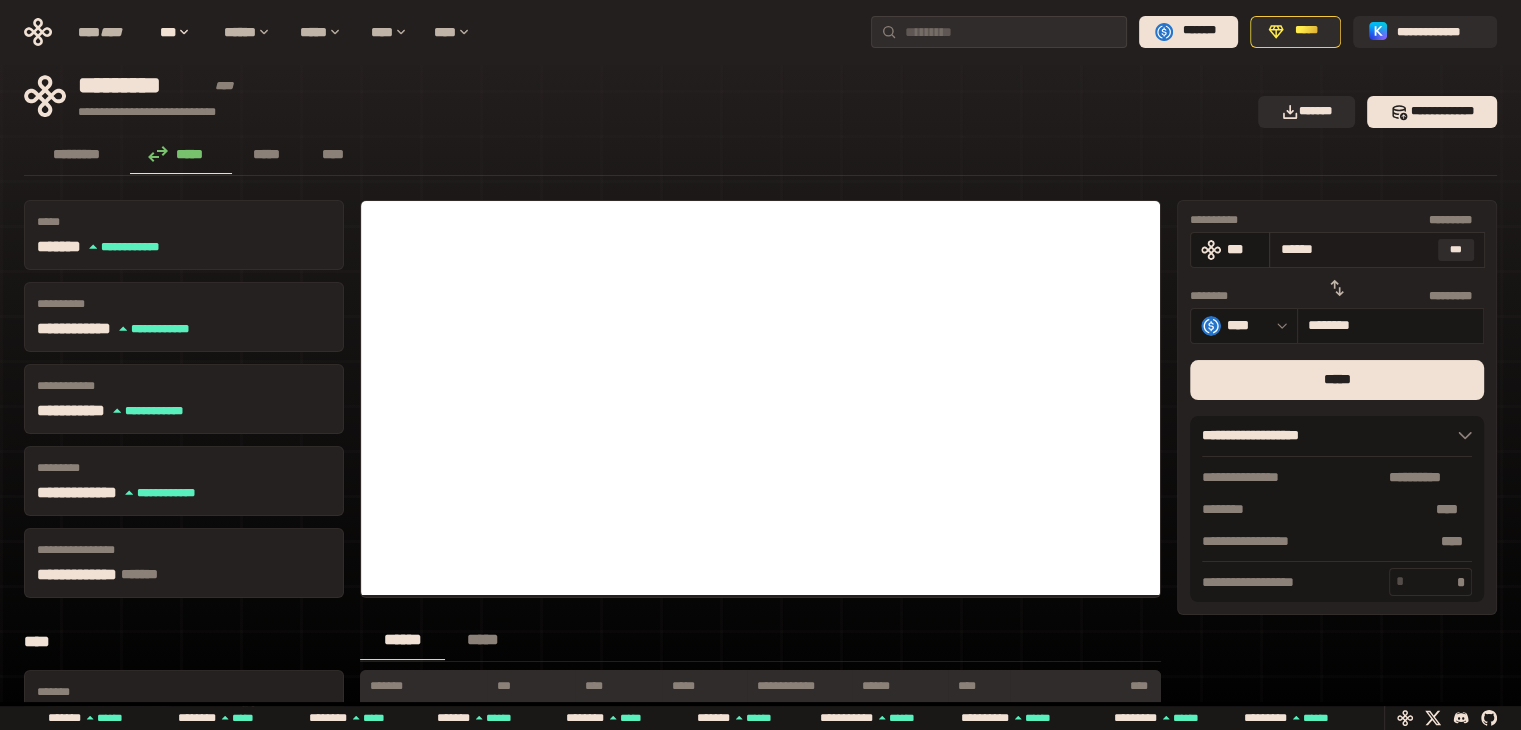 type on "********" 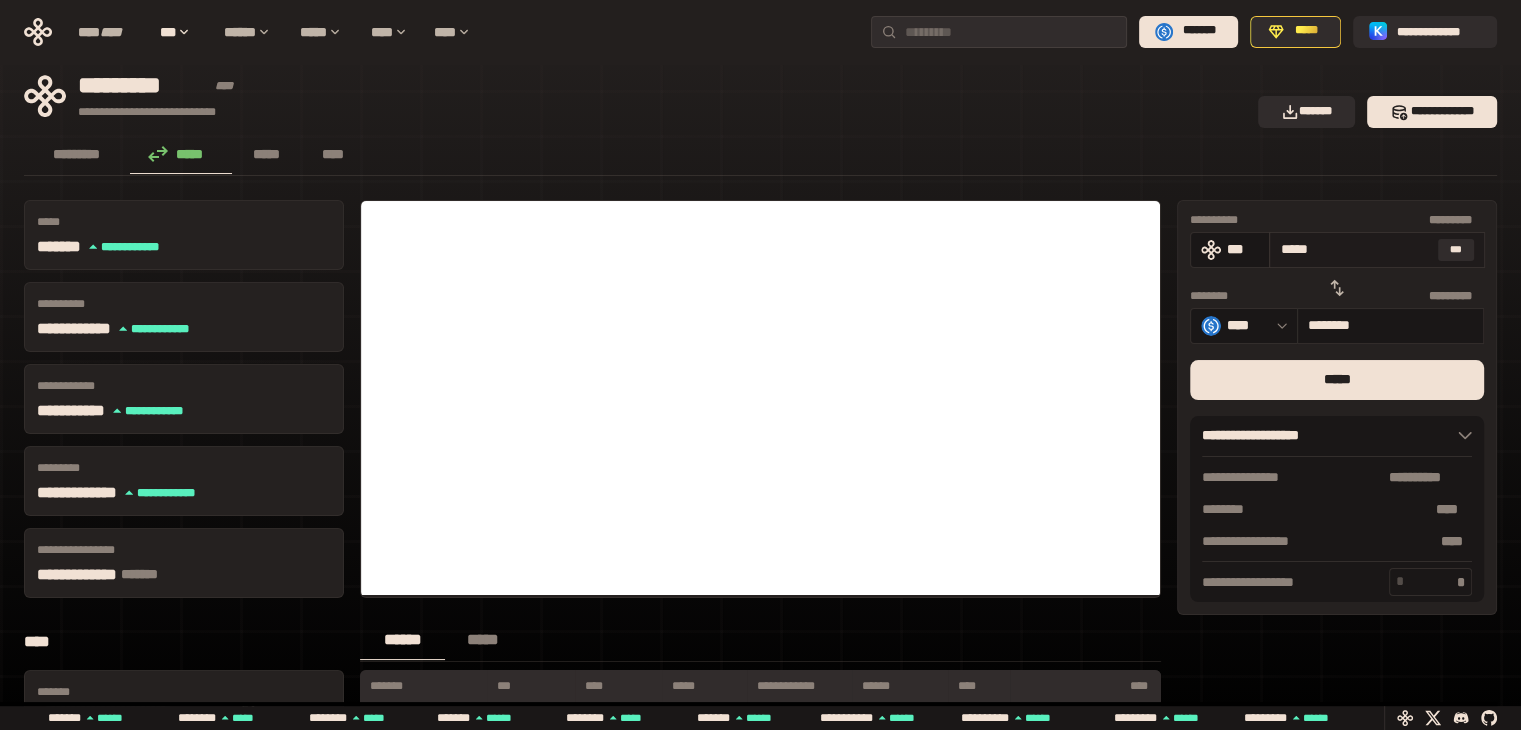 type on "********" 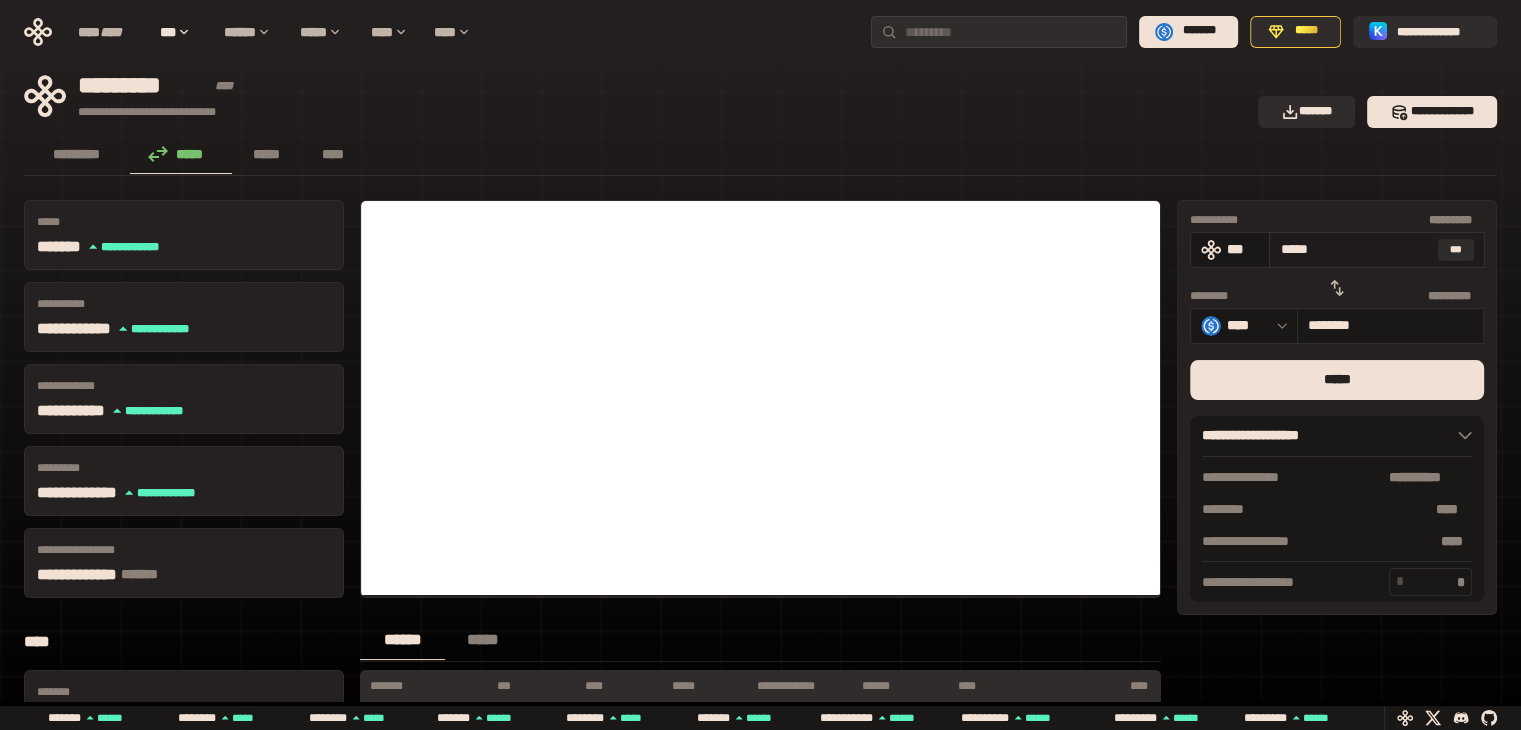 type on "****" 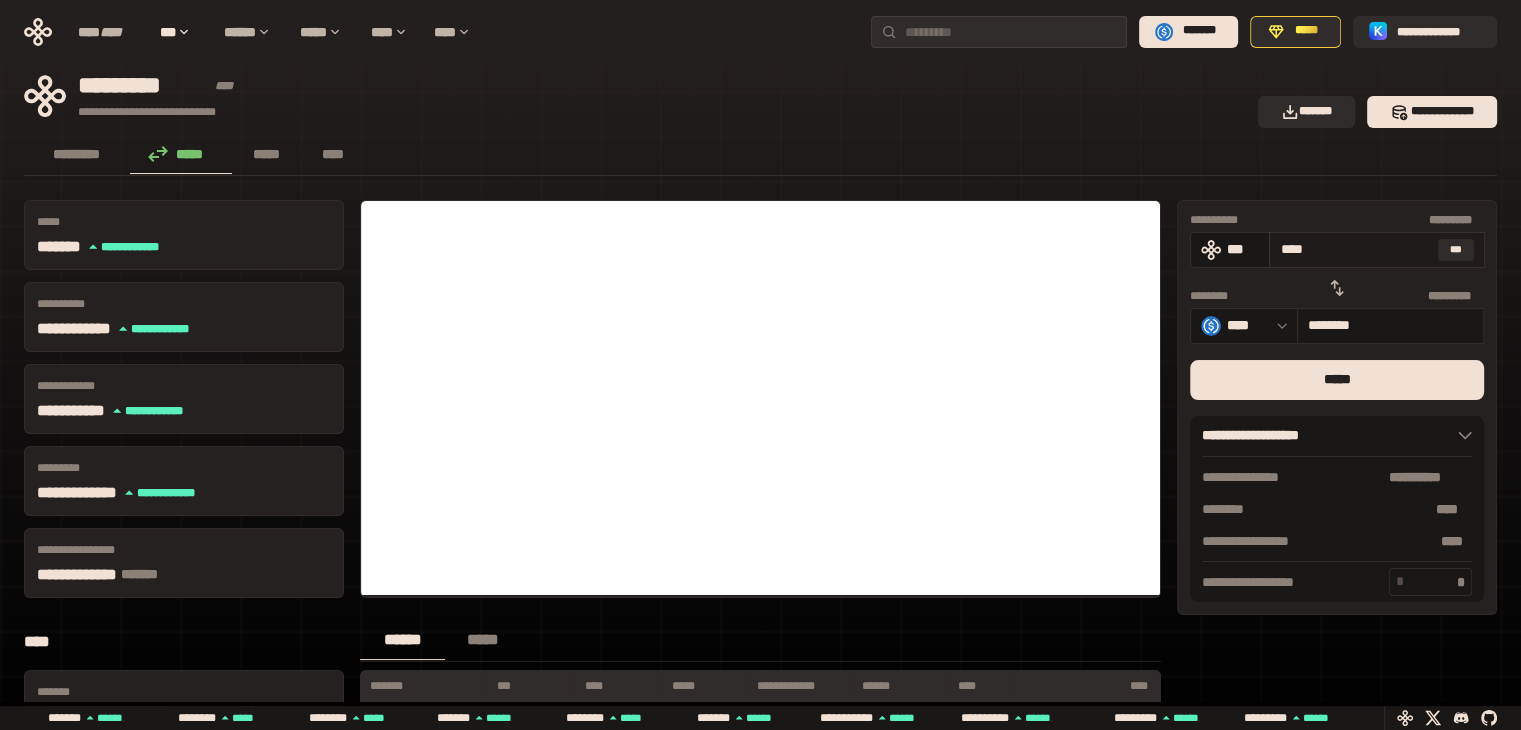 type on "********" 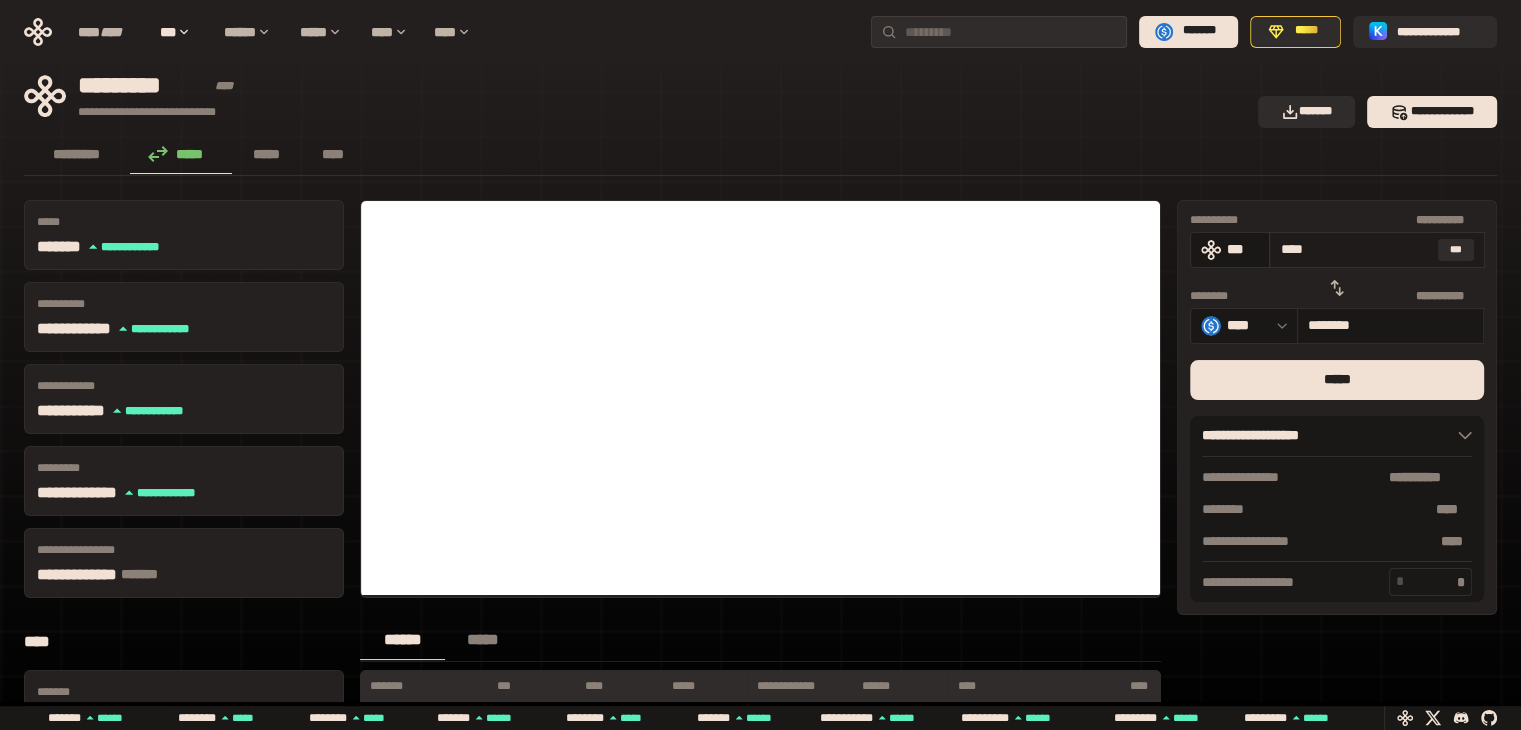 type on "***" 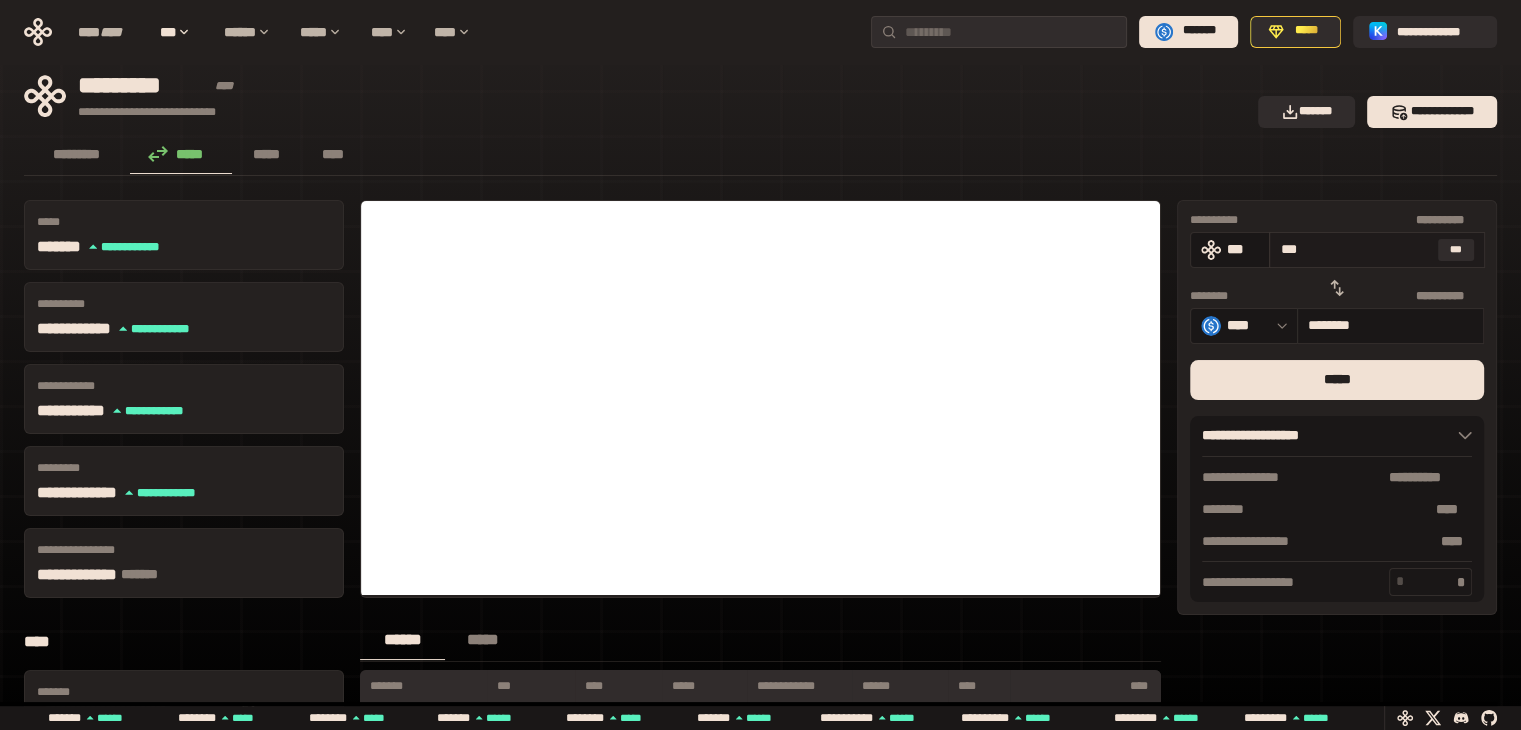 type on "********" 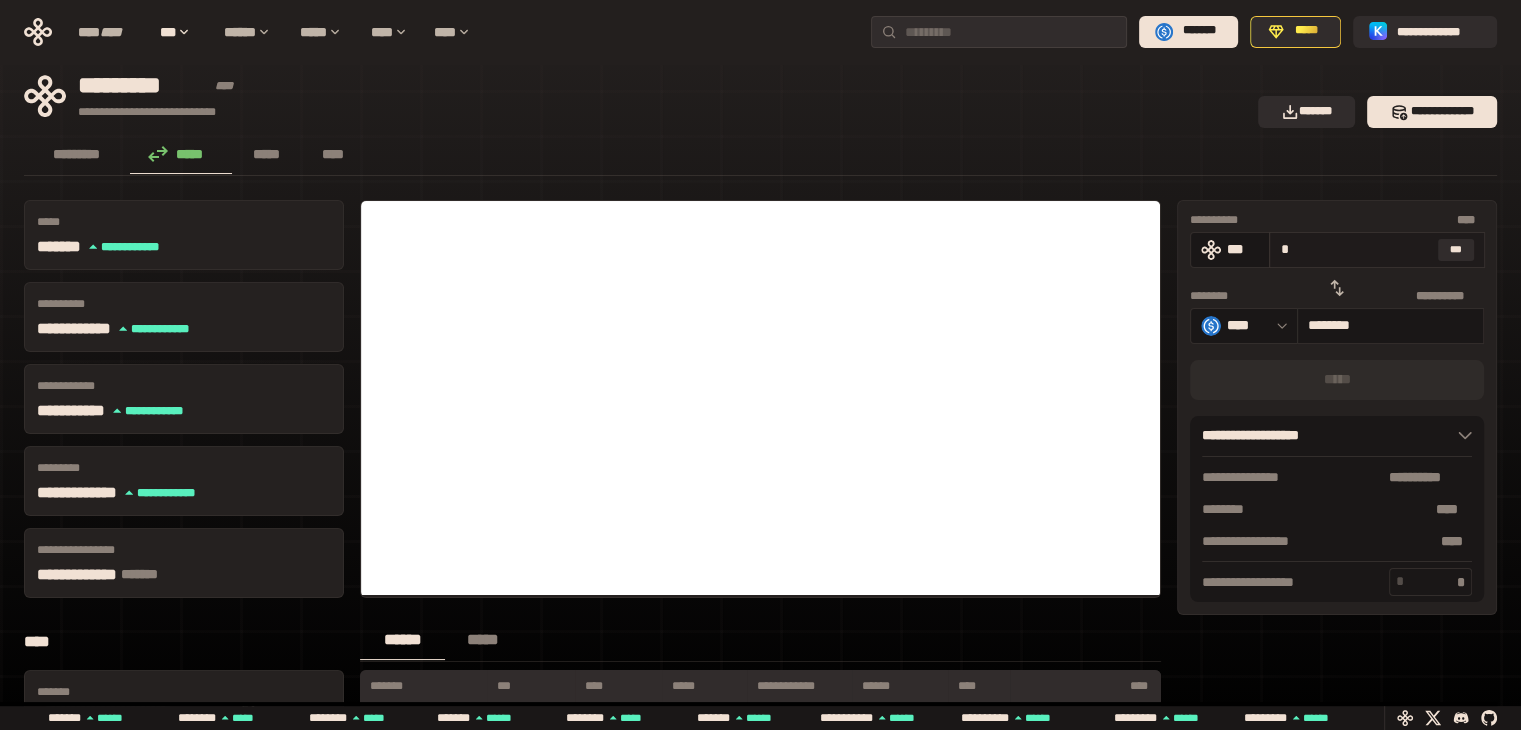 type on "**********" 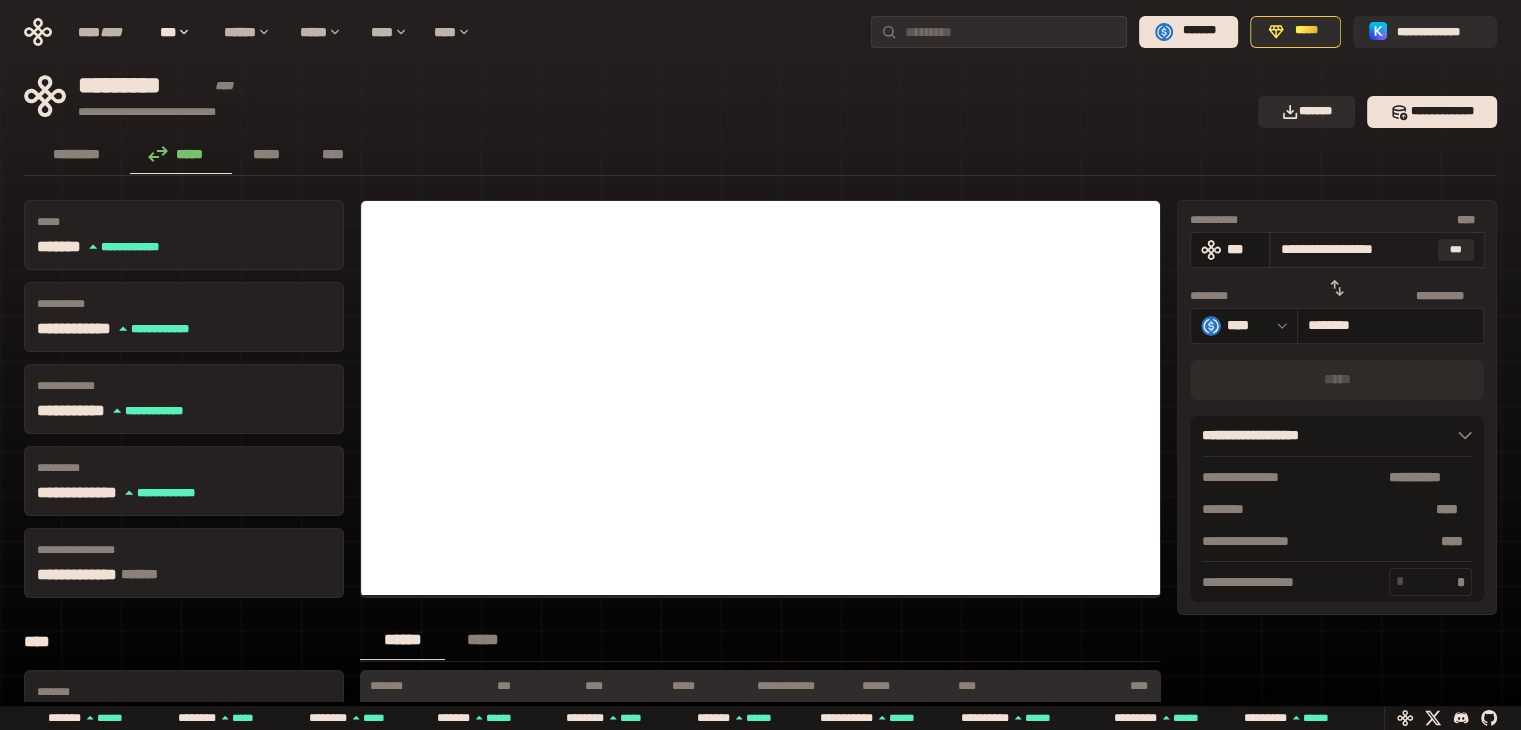 type on "********" 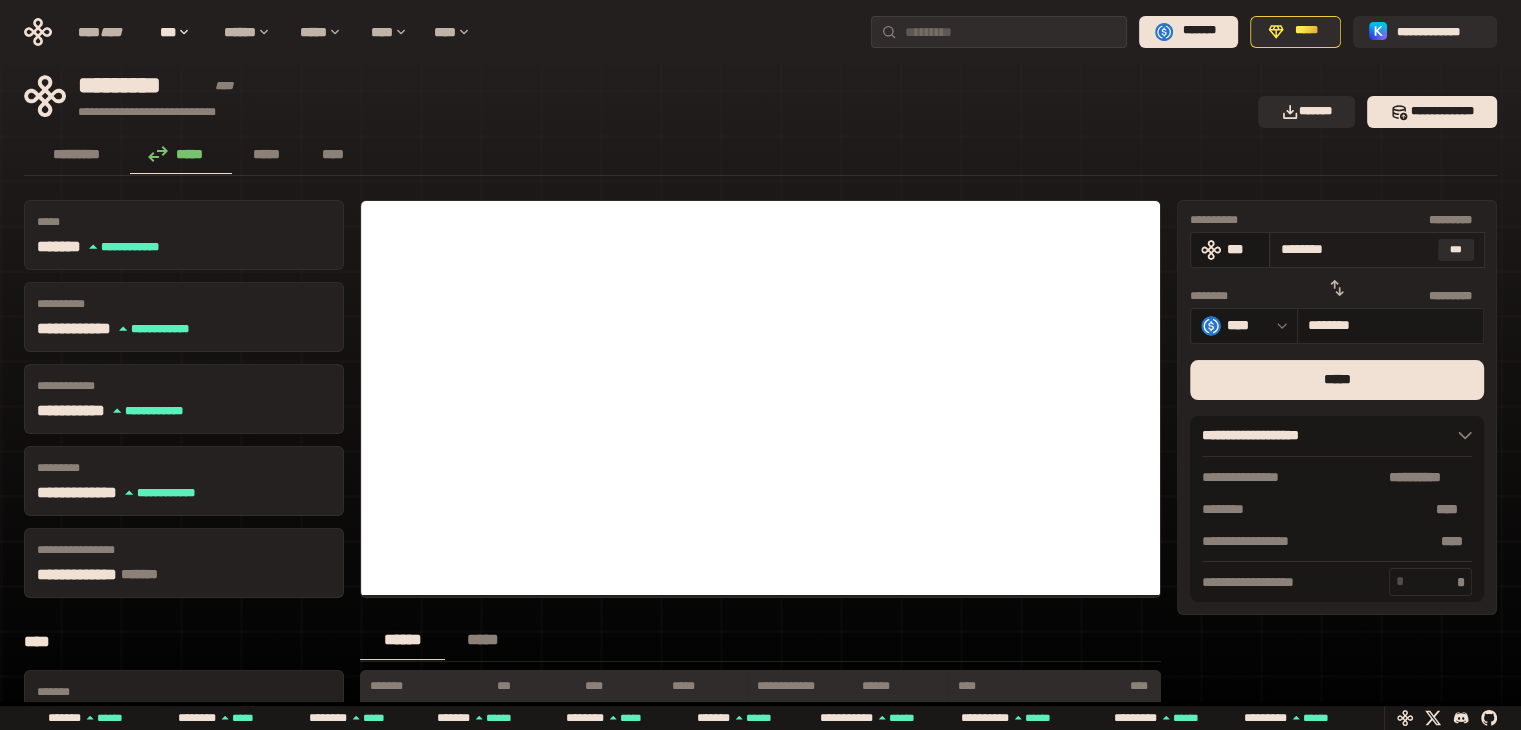 type on "*******" 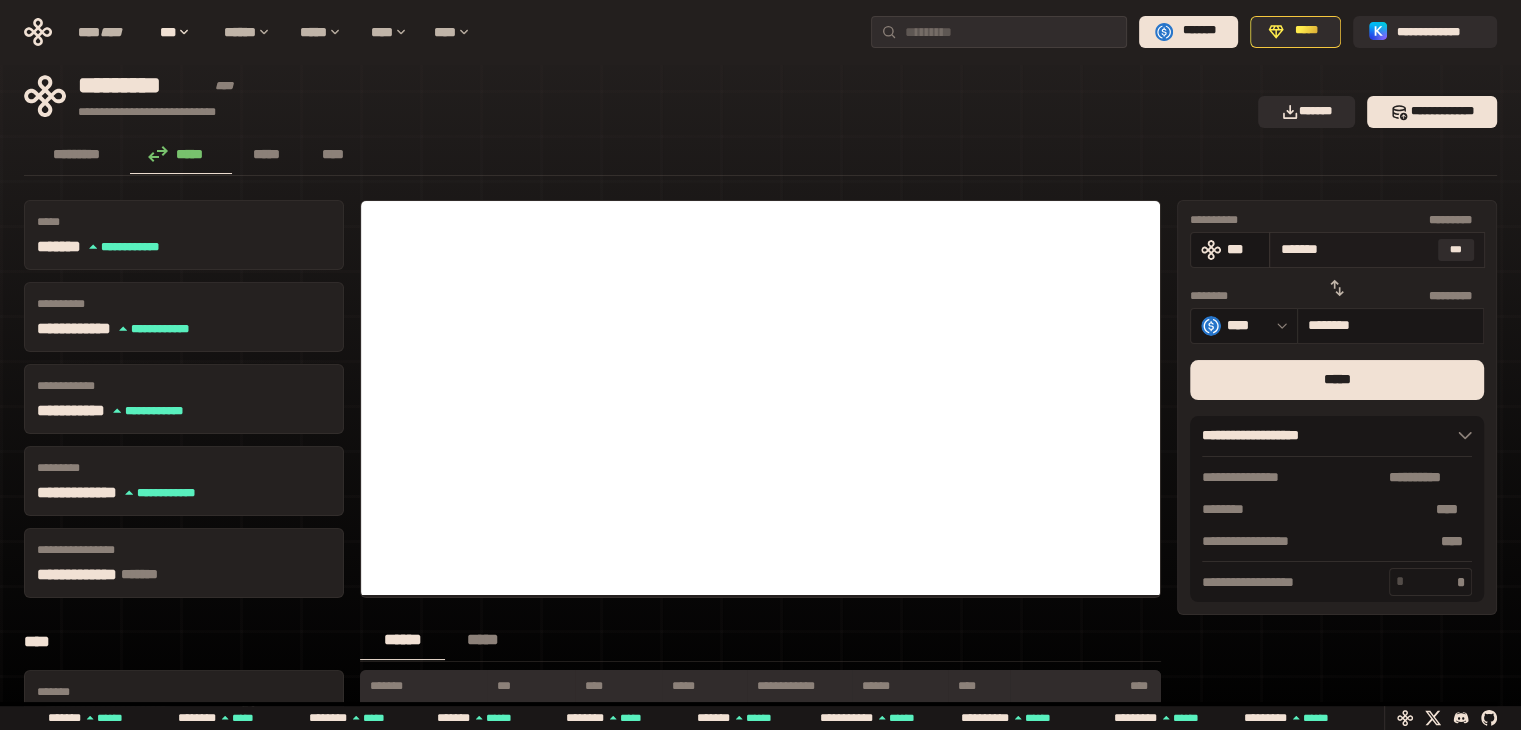 type on "********" 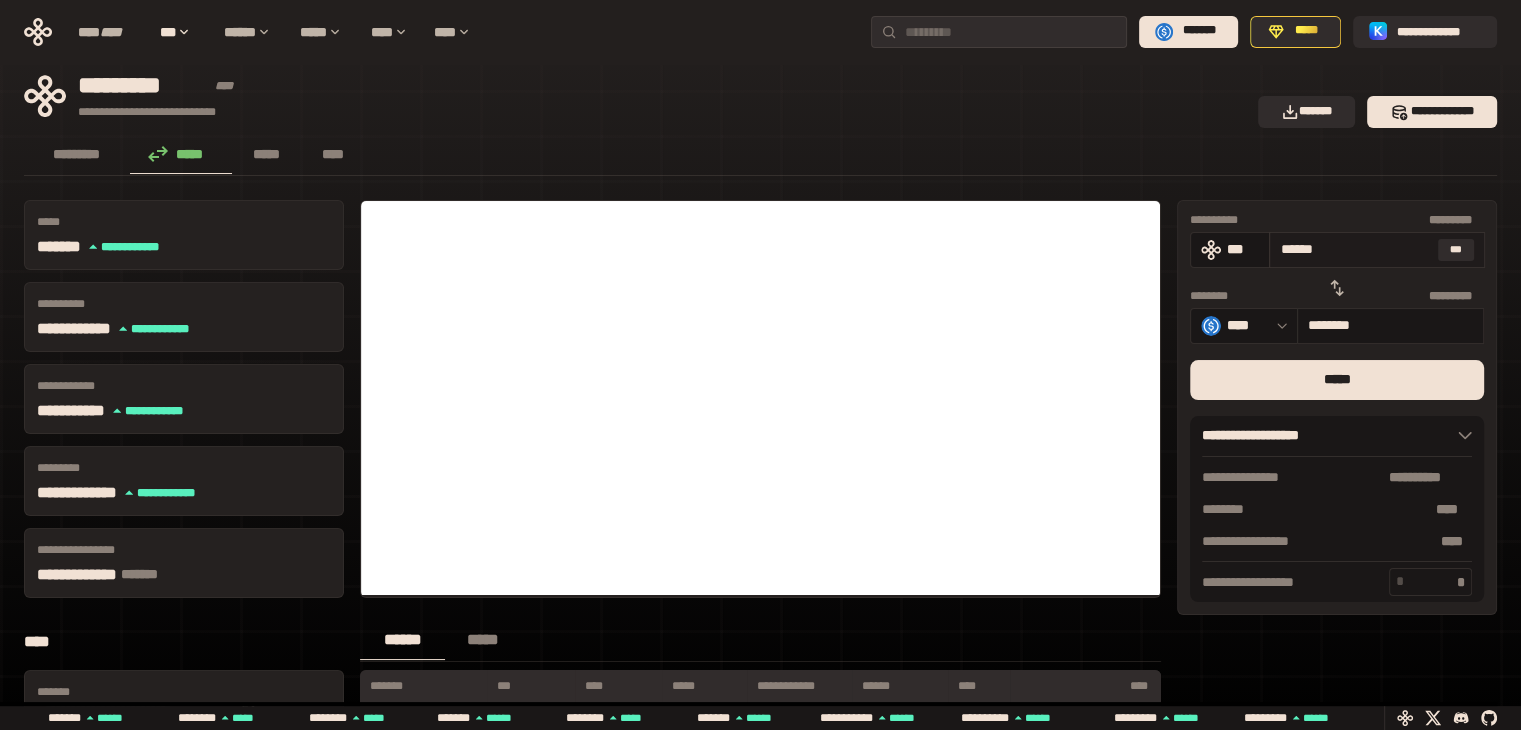 type on "********" 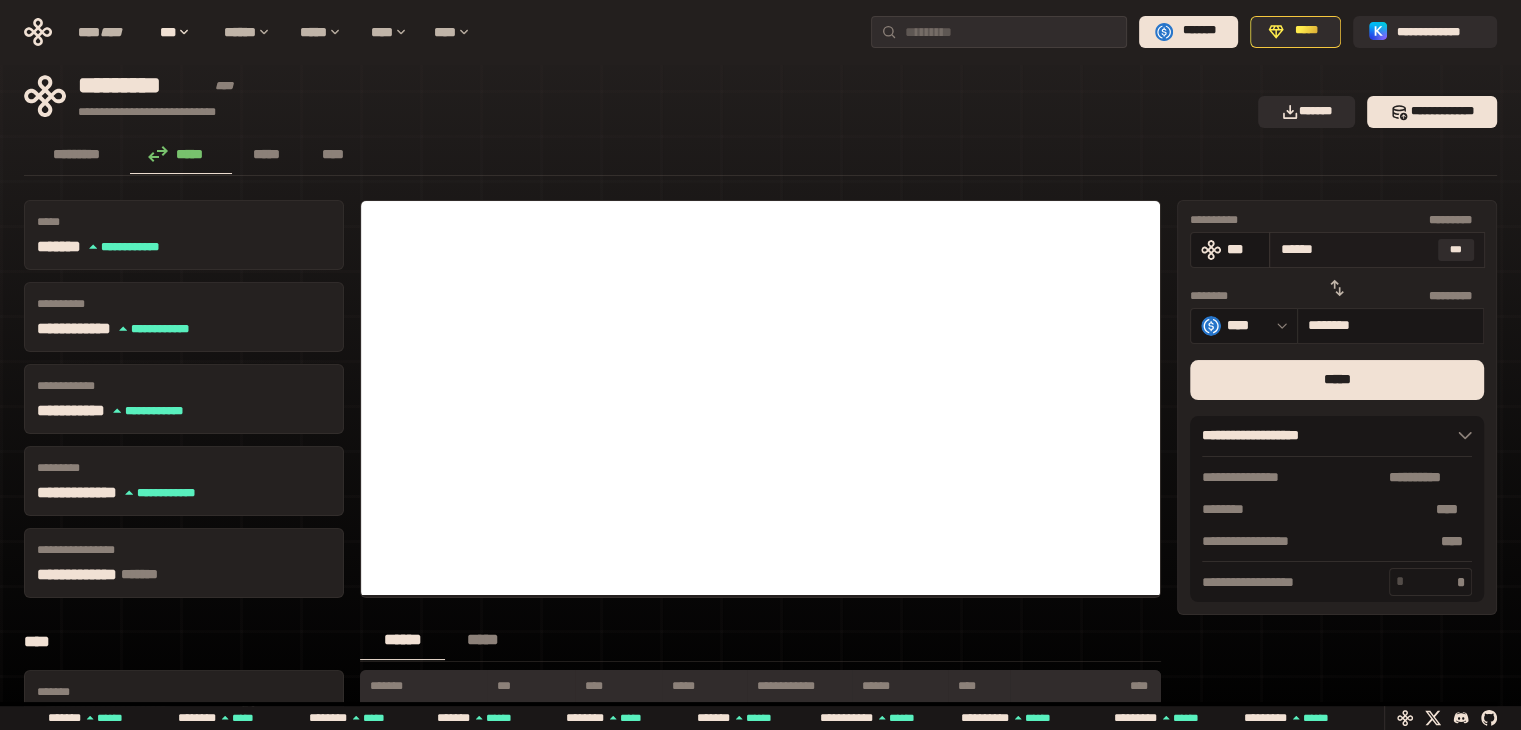 type on "*****" 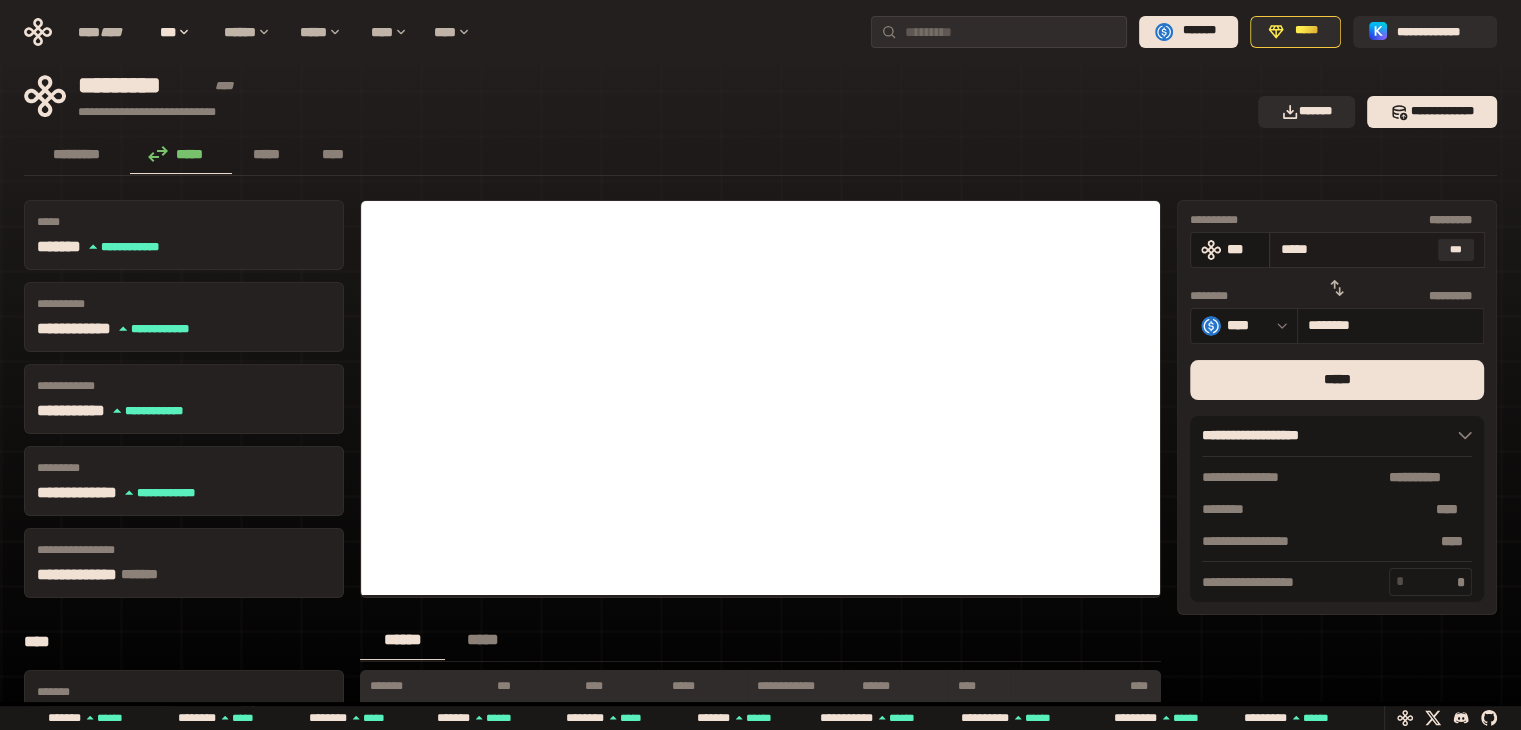type on "********" 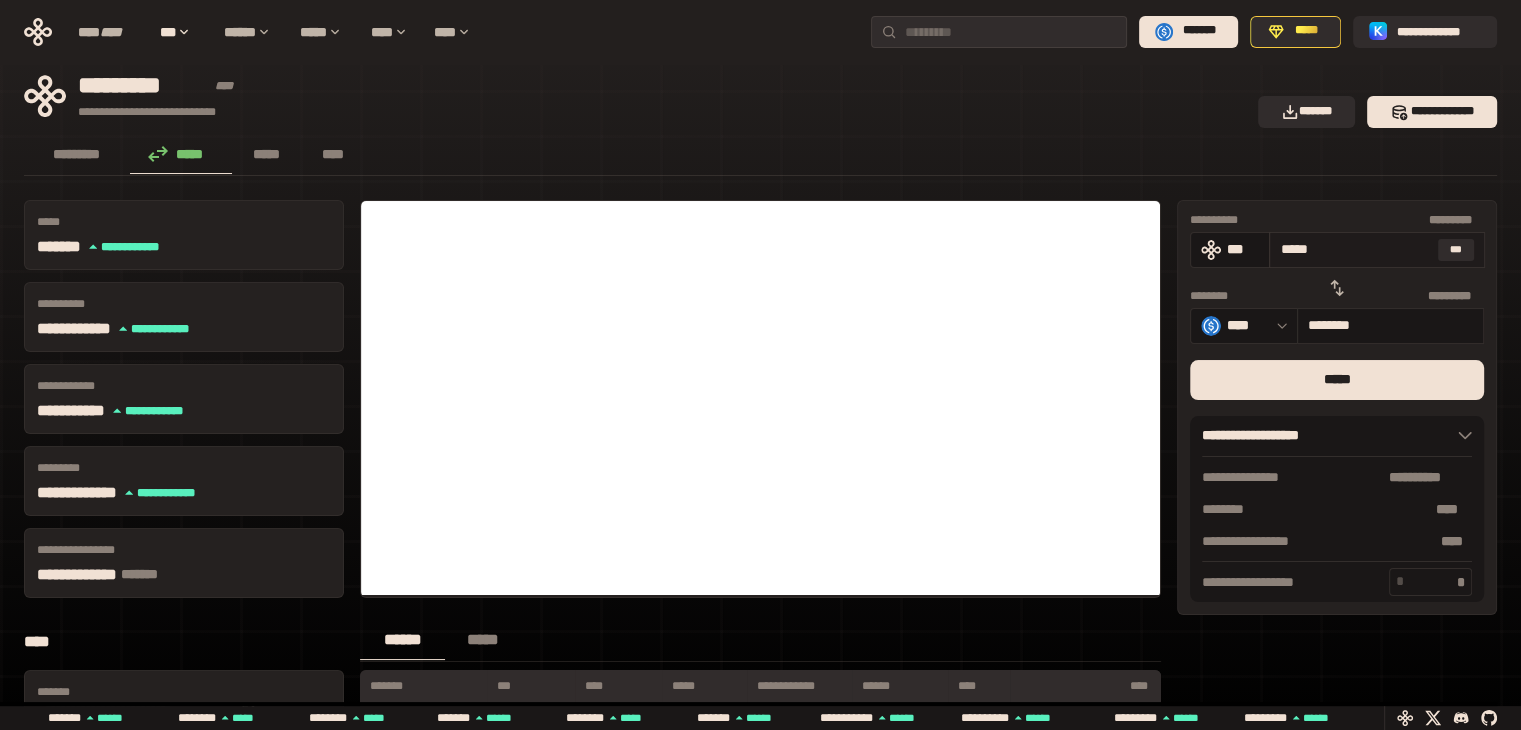 type on "****" 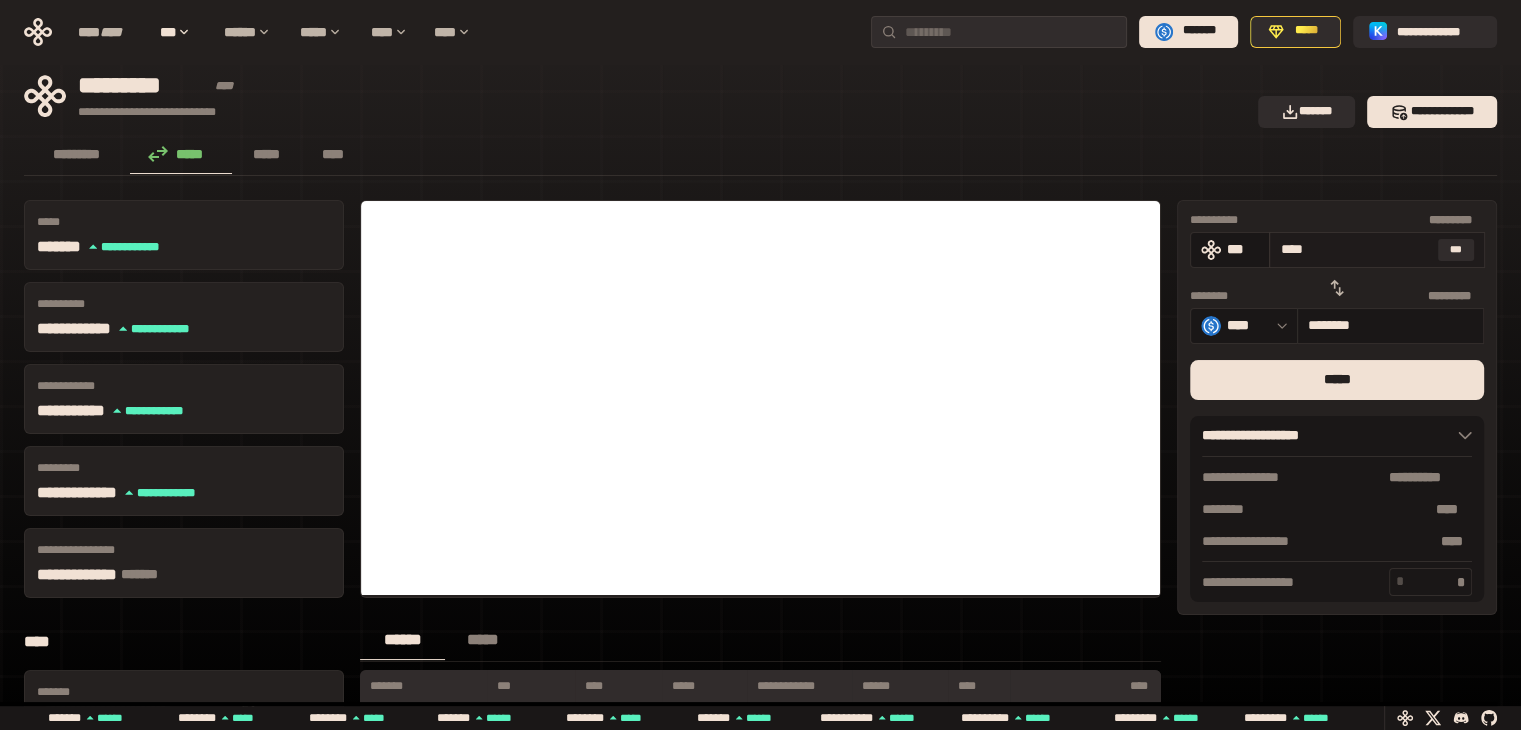 type on "********" 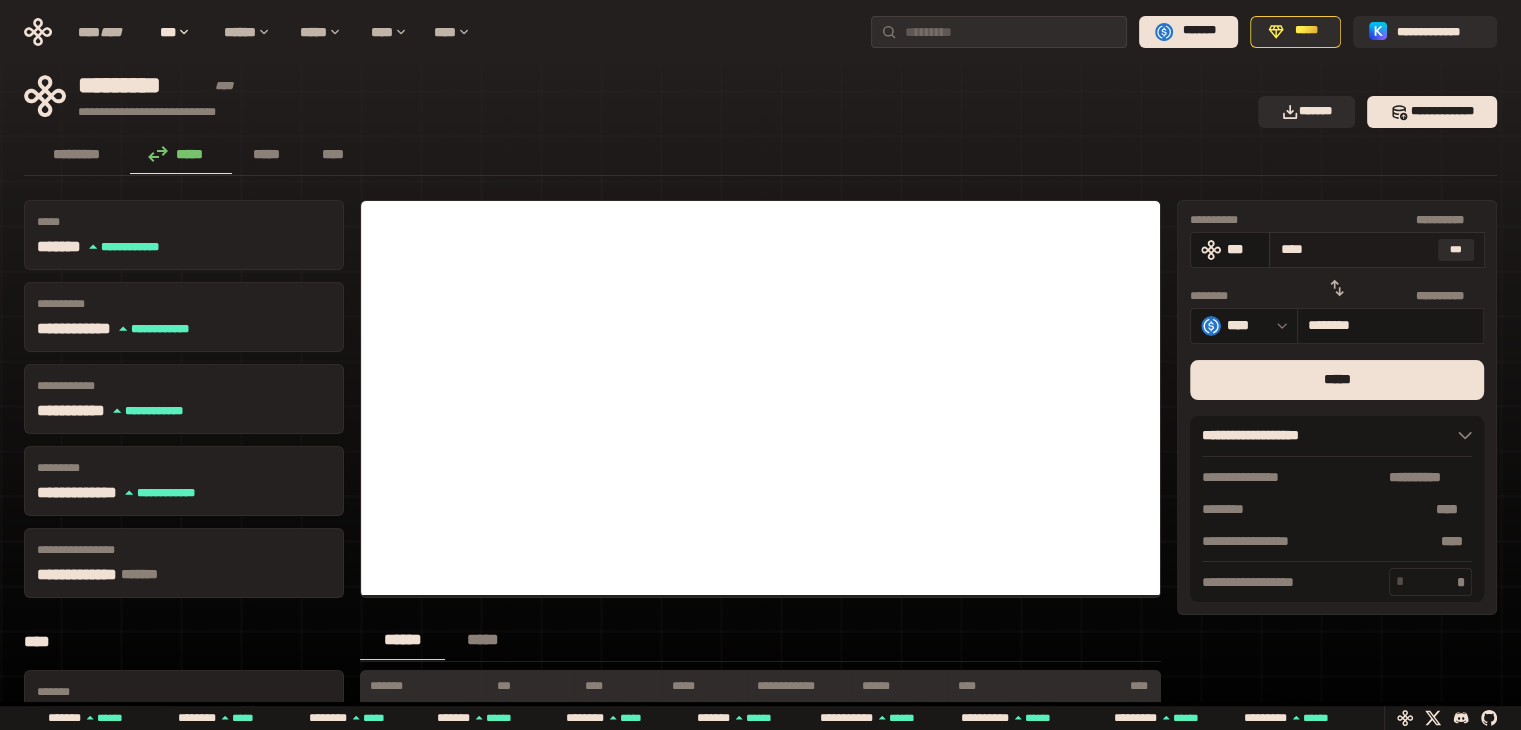 type on "***" 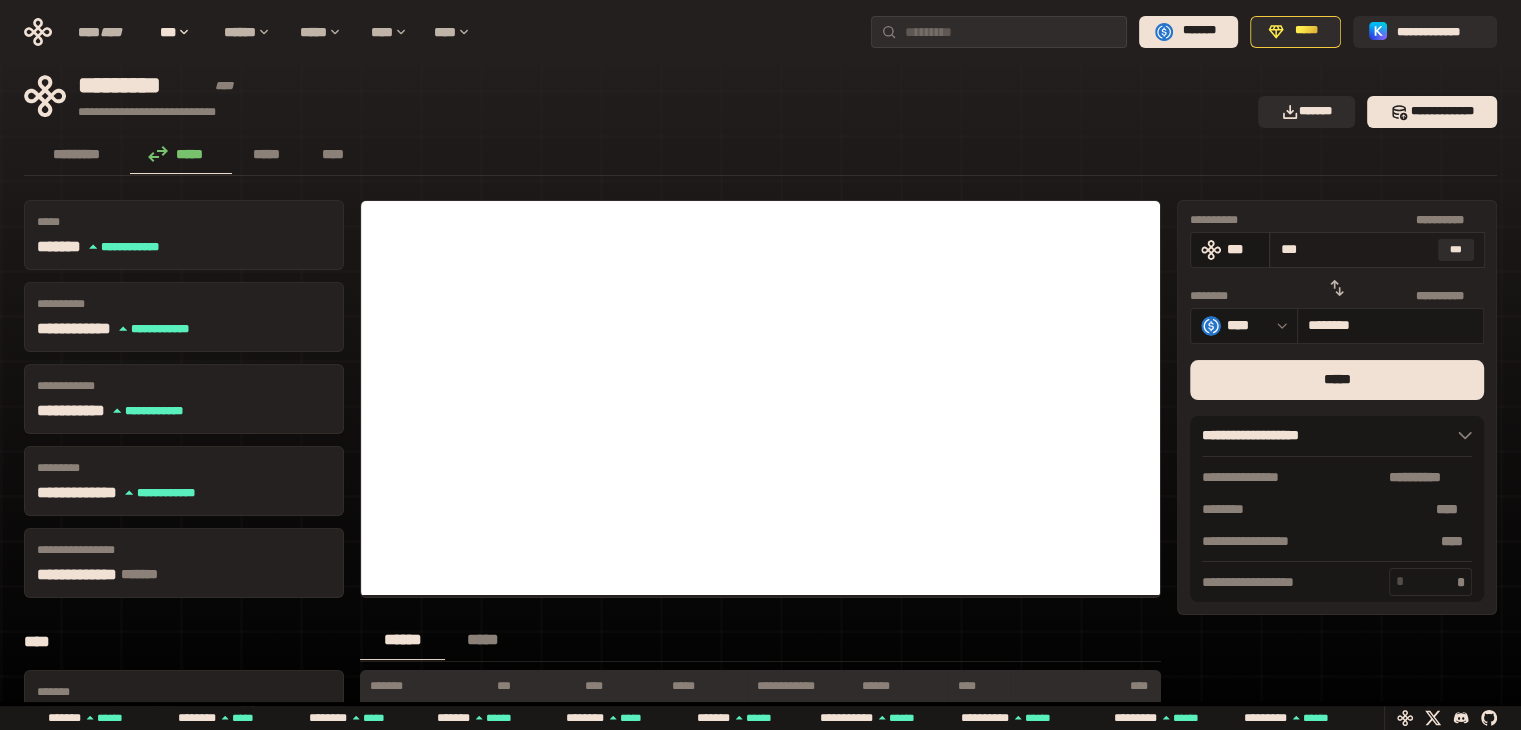 type on "********" 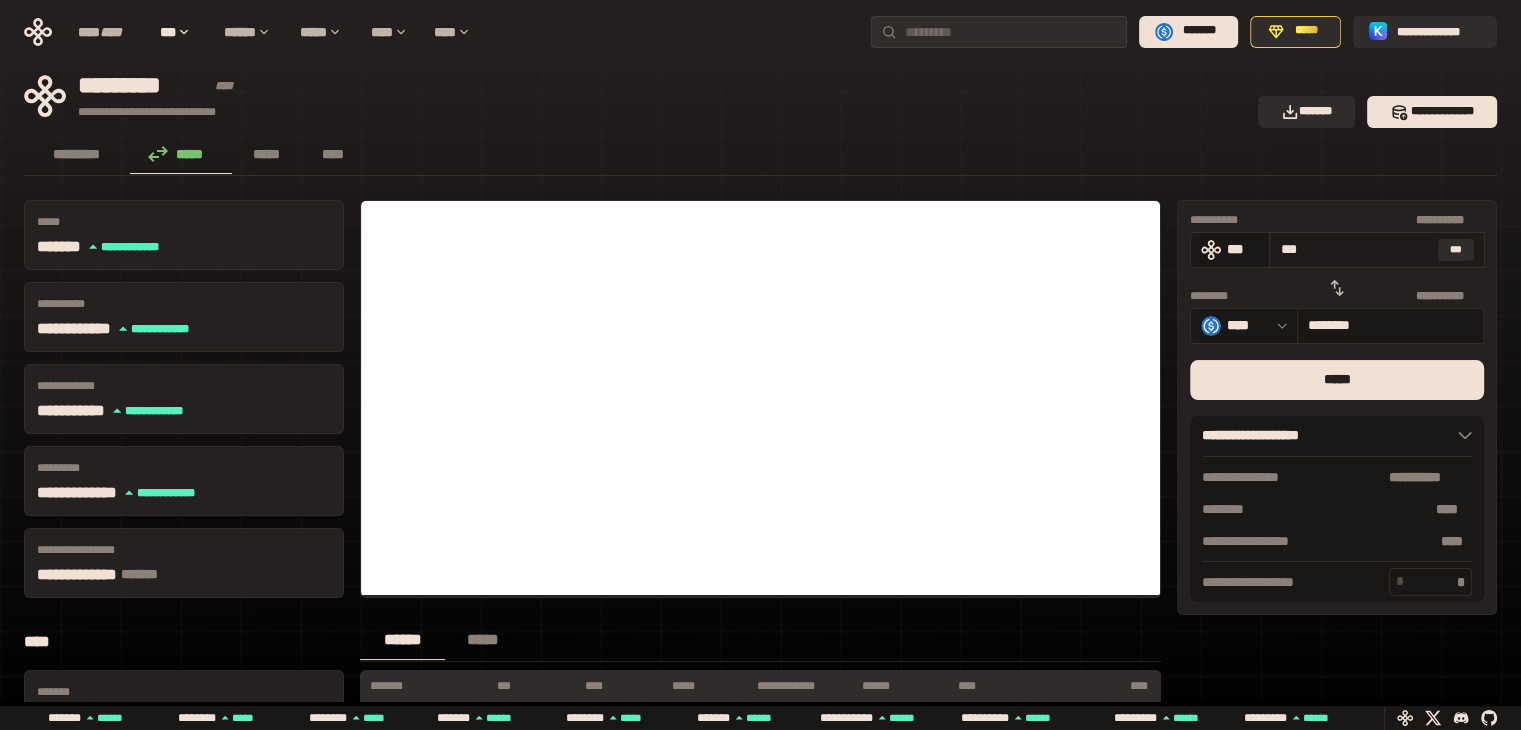type on "**" 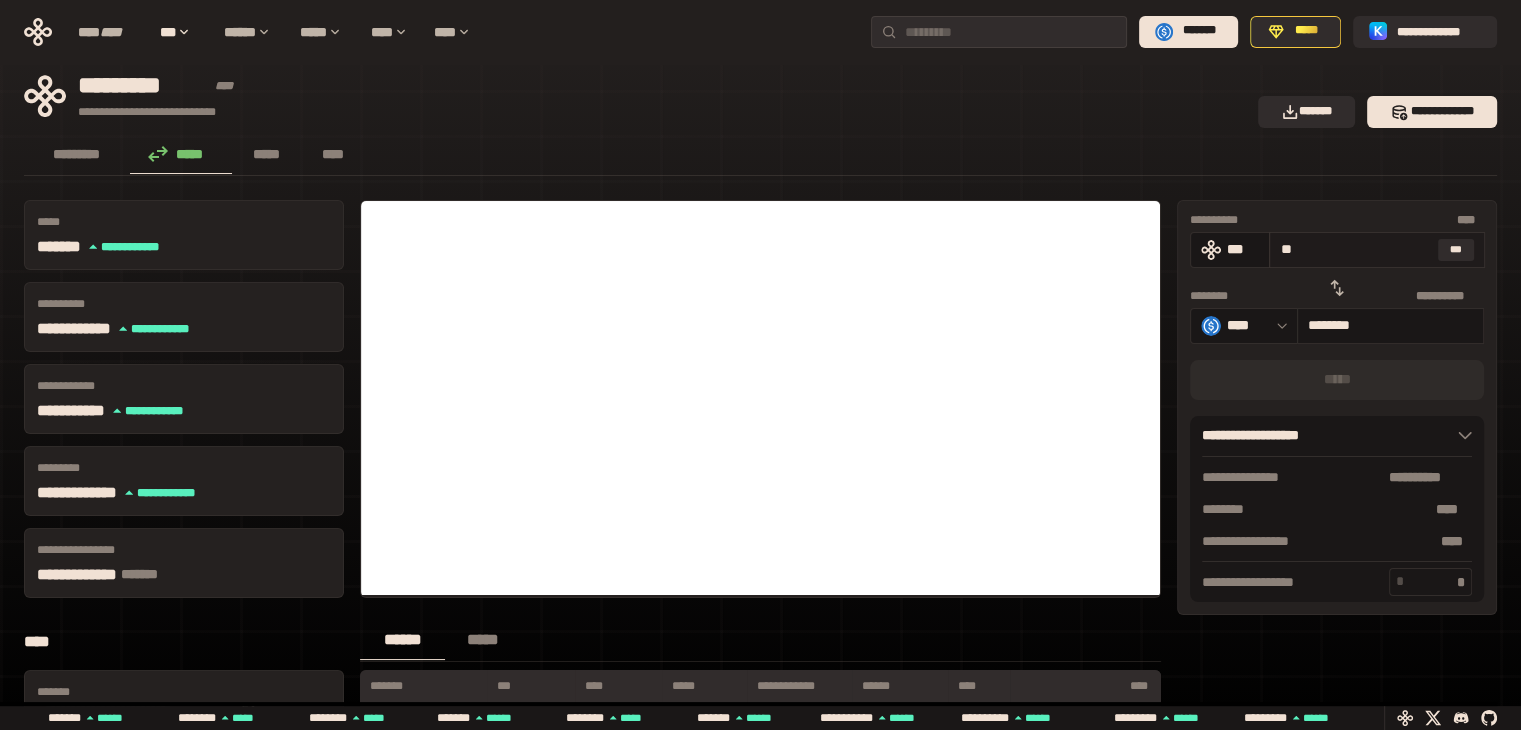 type on "***" 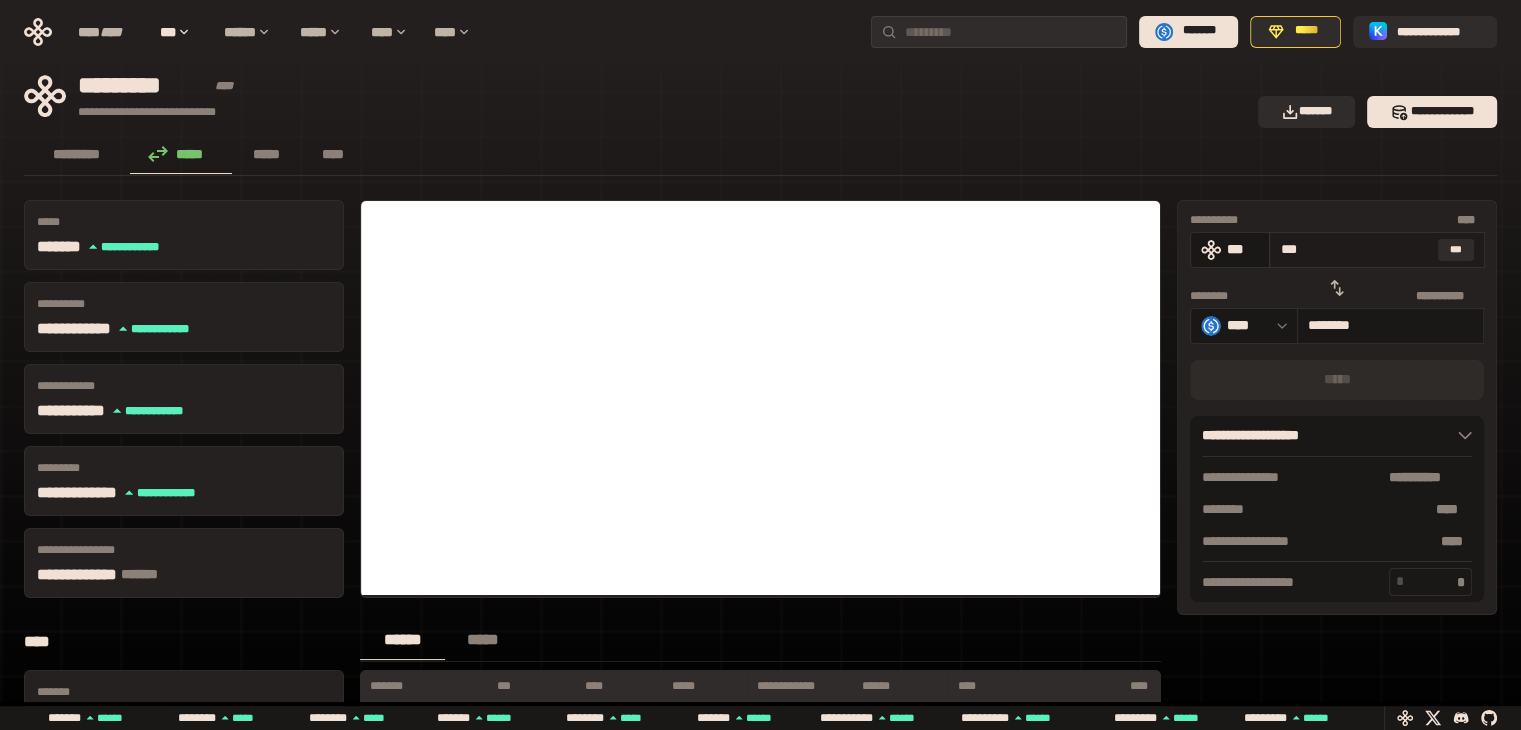 type on "********" 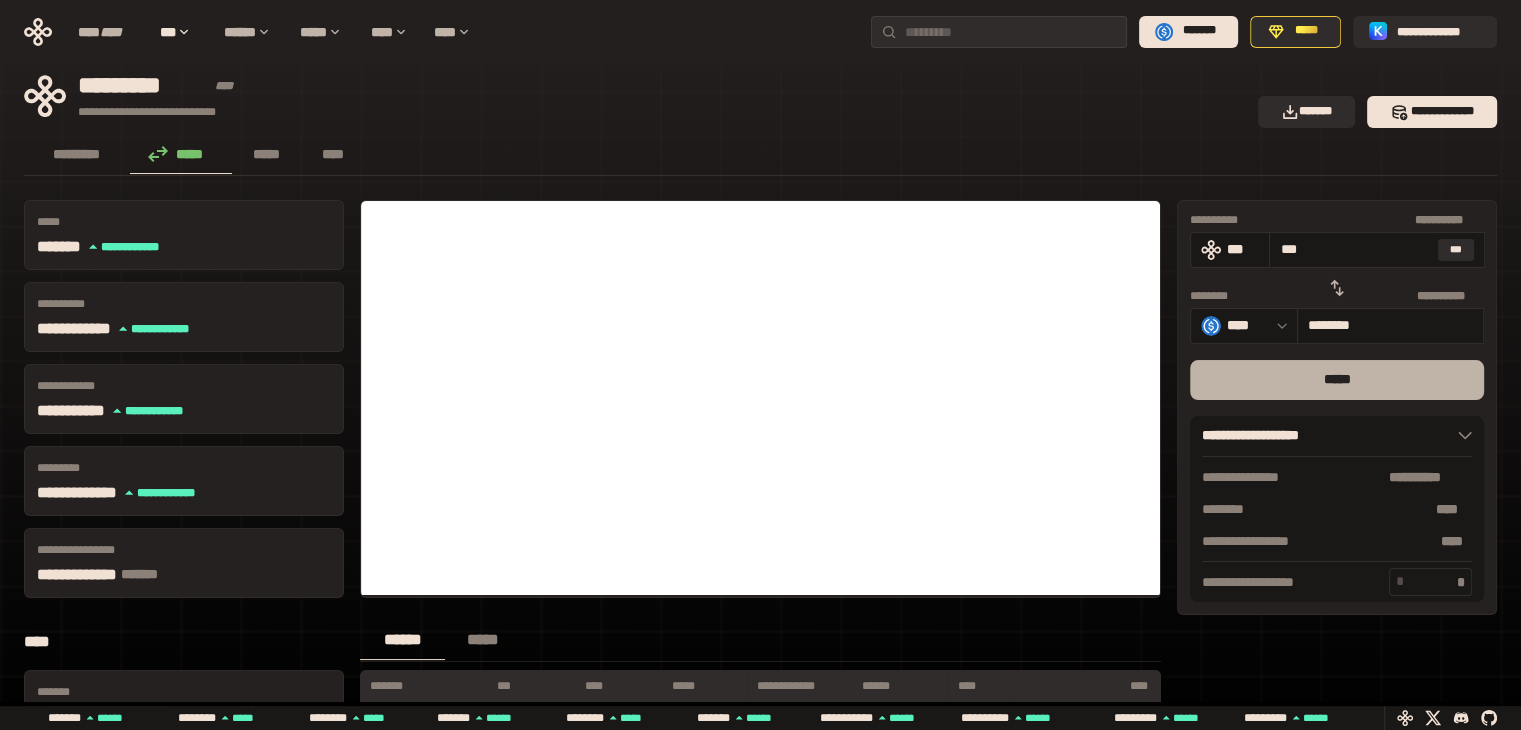 type on "***" 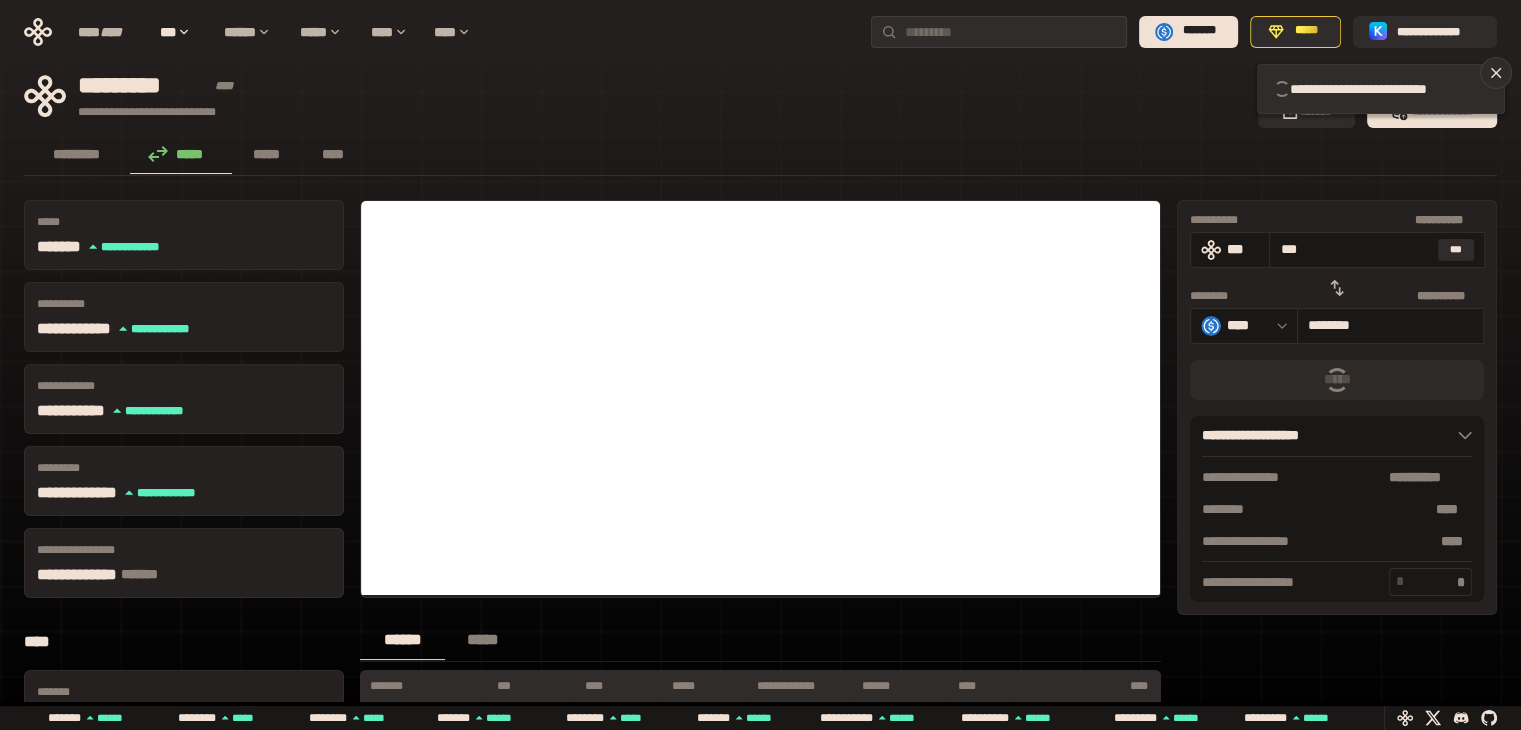 type 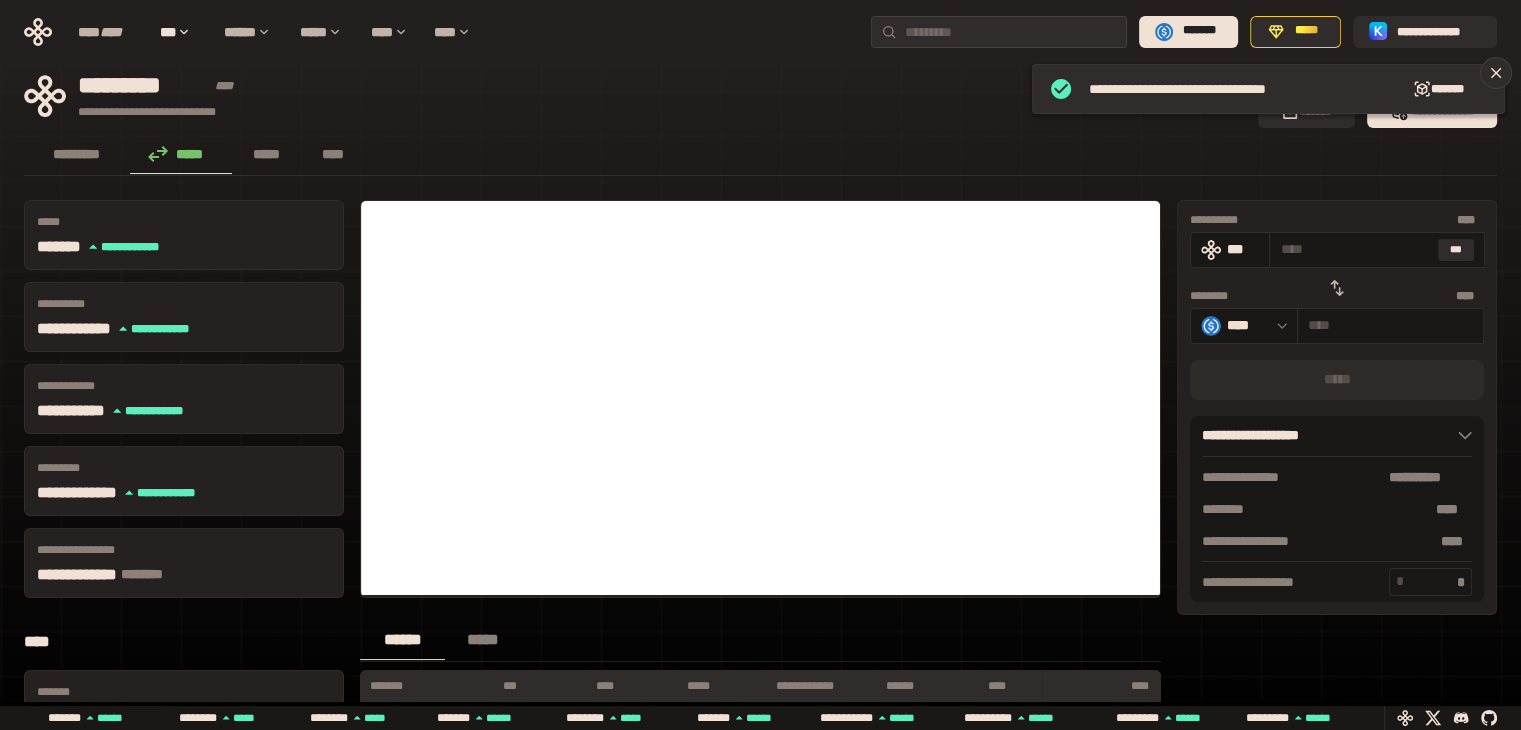 click 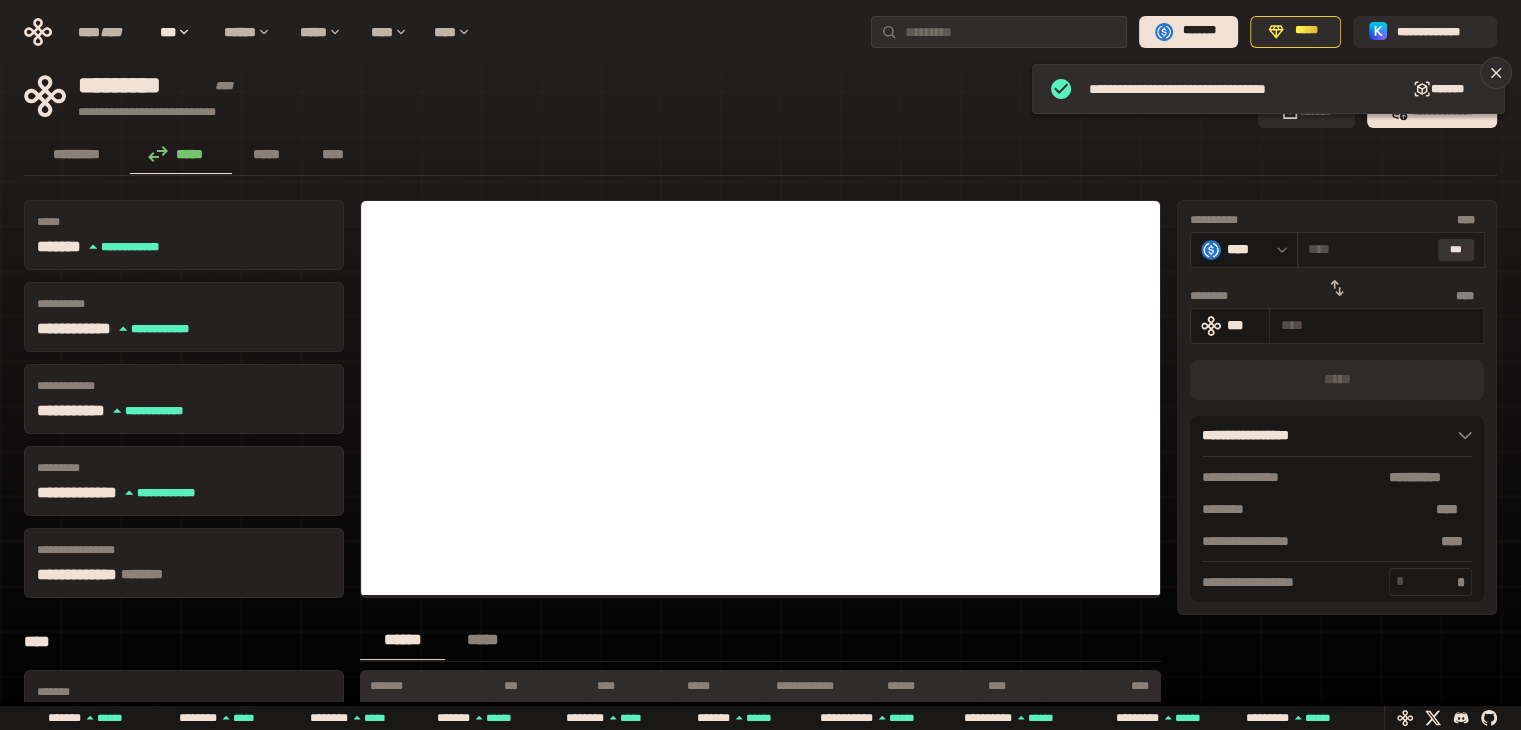 click on "***" at bounding box center (1456, 250) 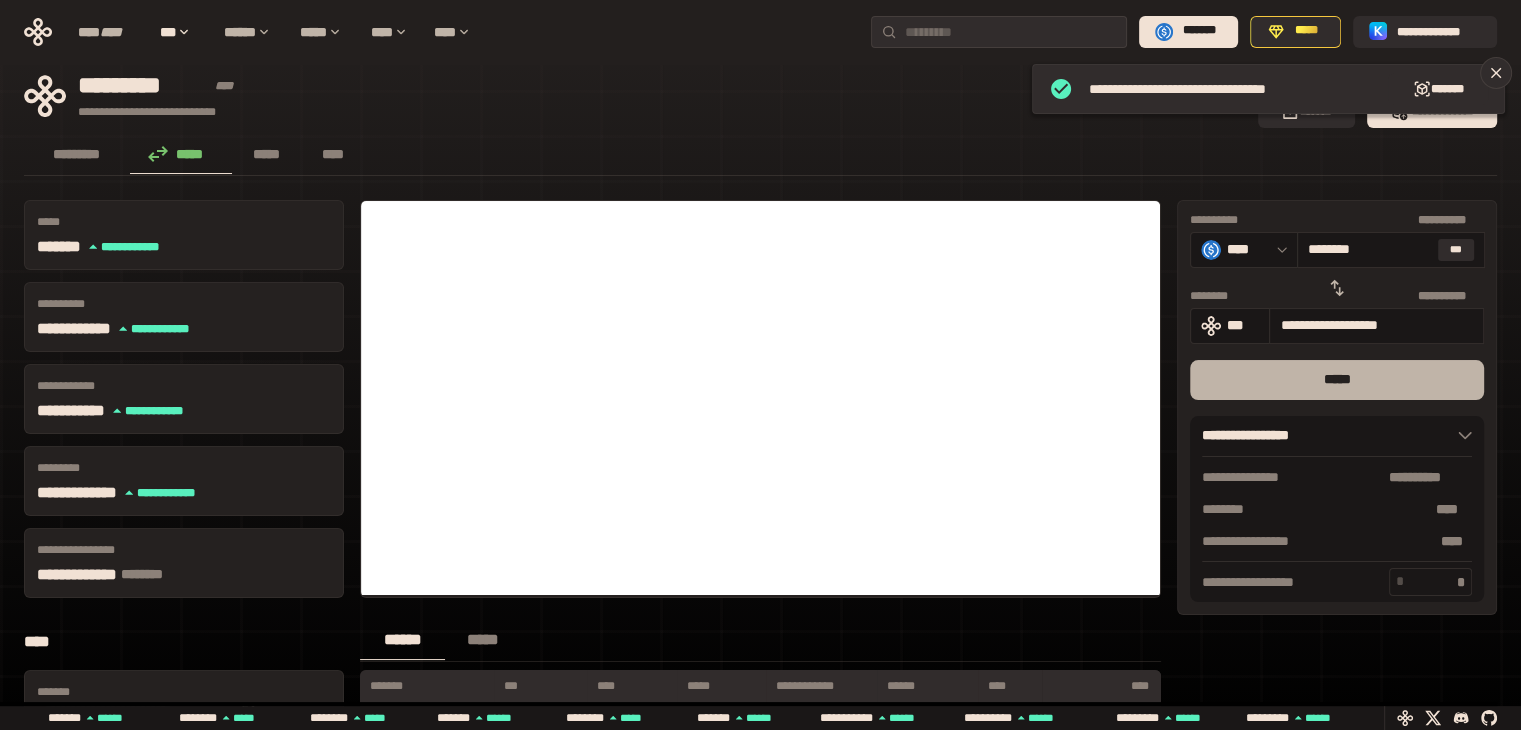 click on "*****" at bounding box center (1337, 380) 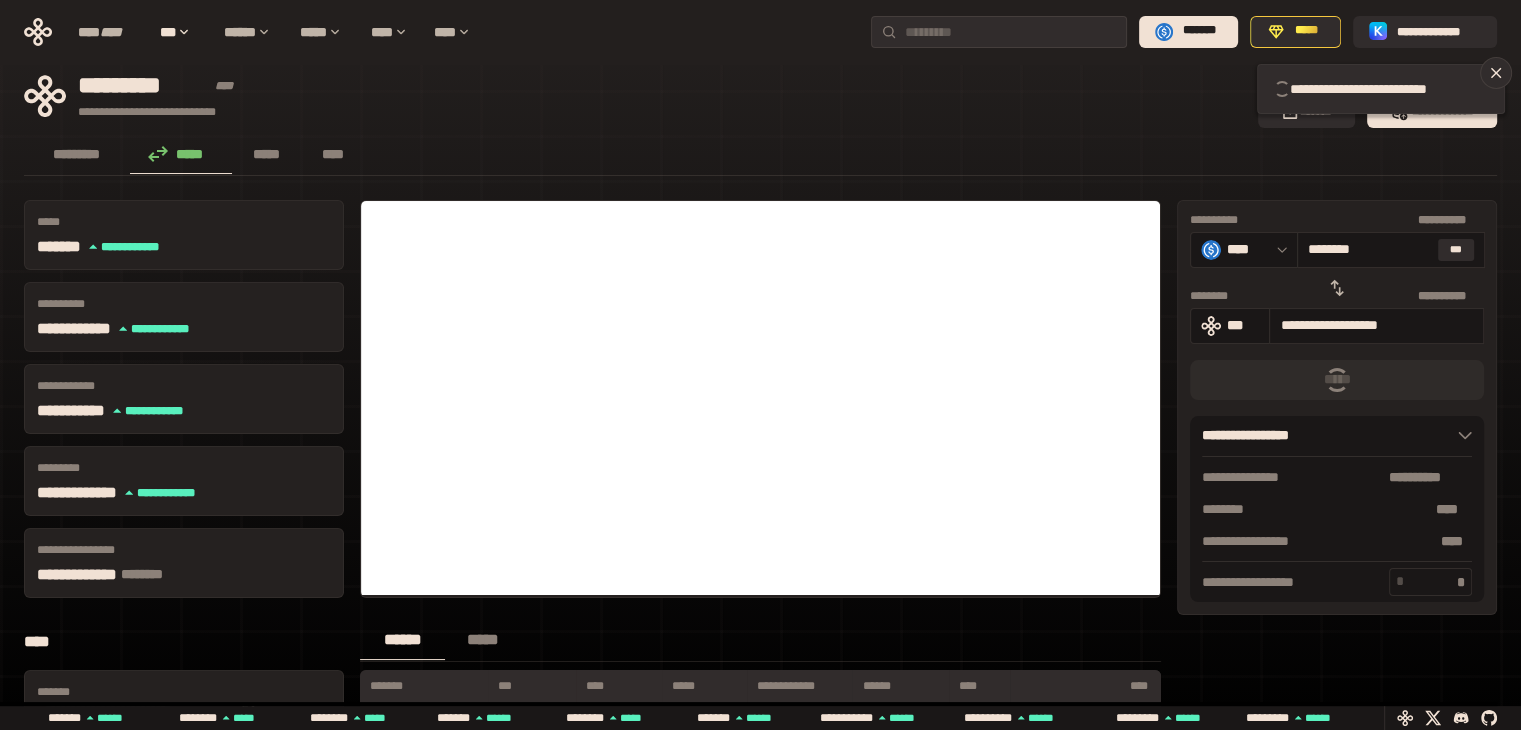 type 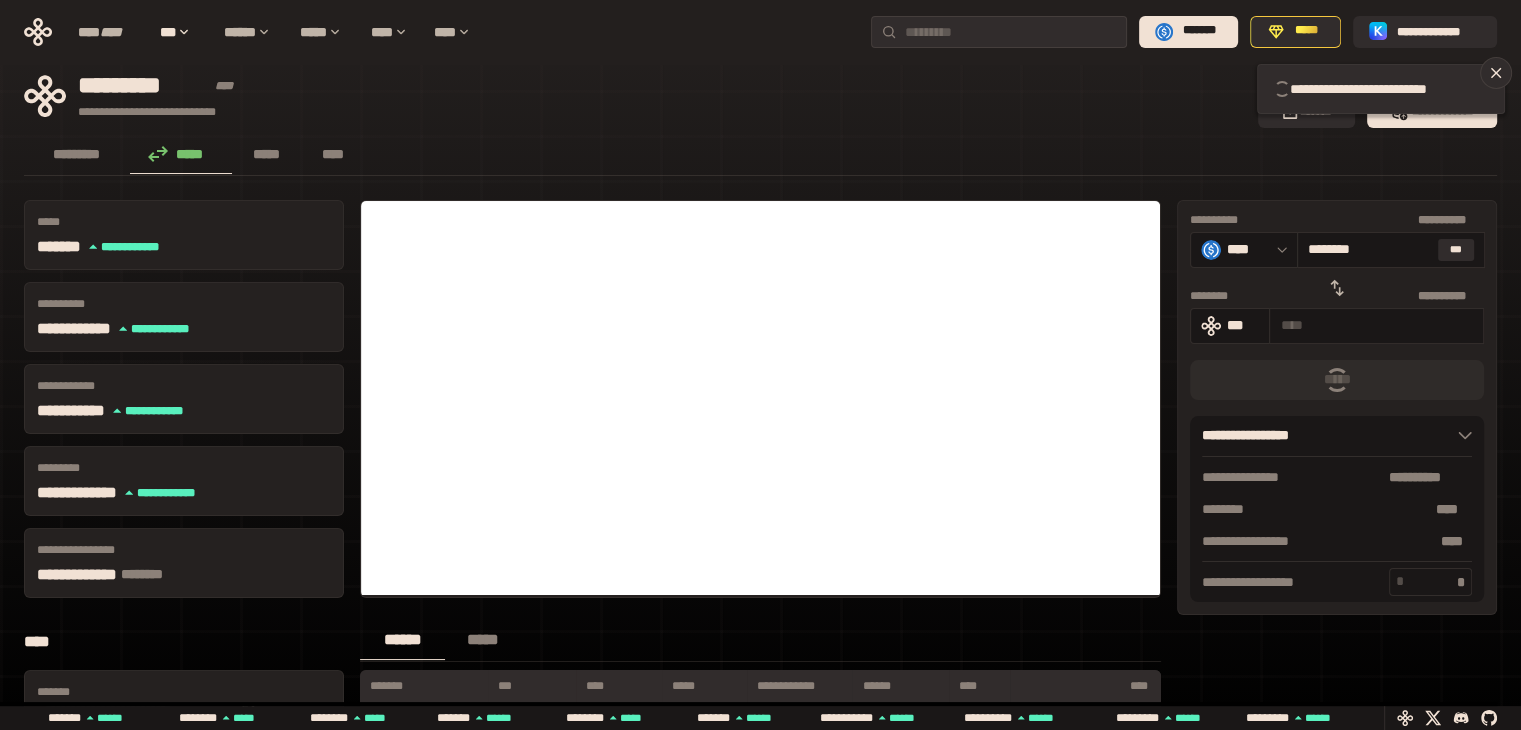 type 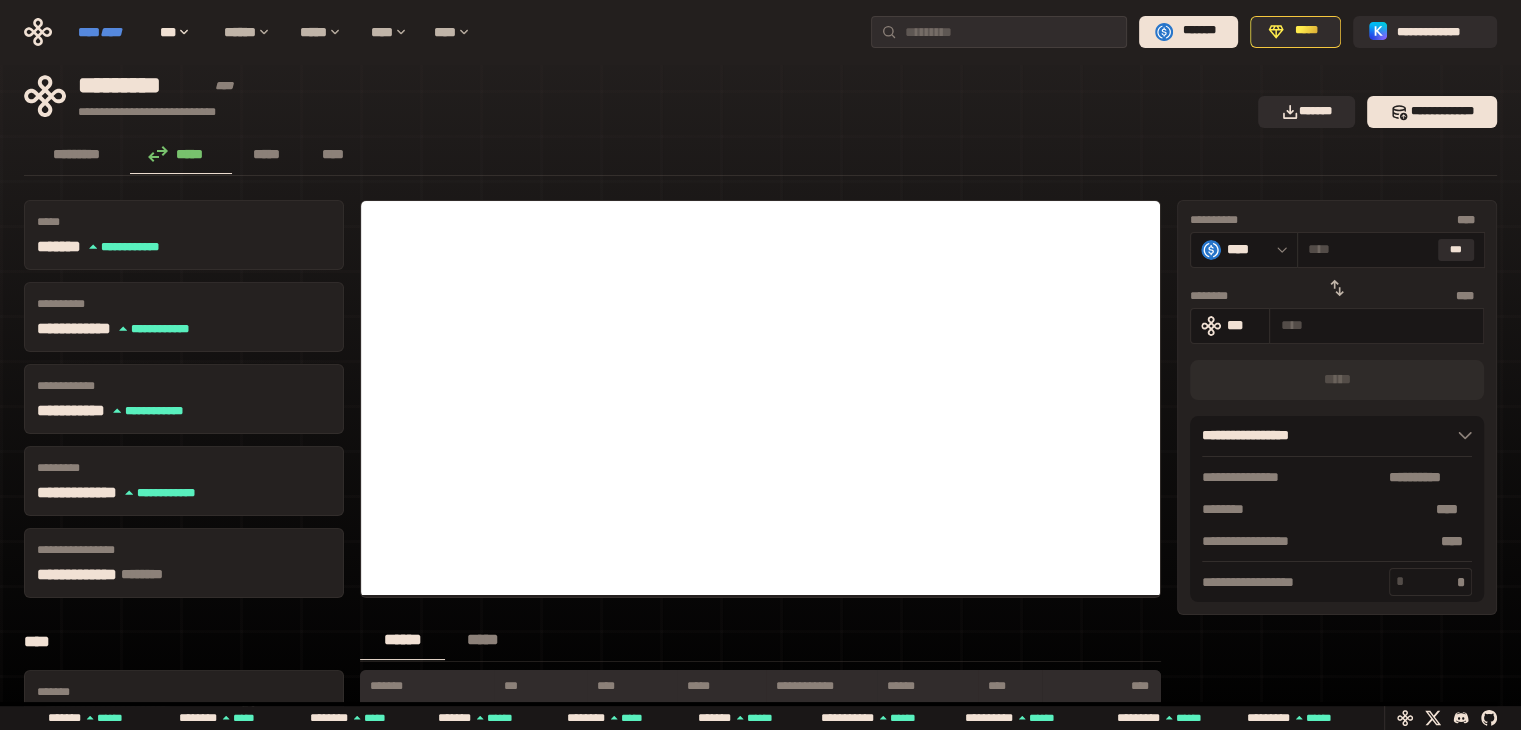 click on "**** ****" at bounding box center [109, 32] 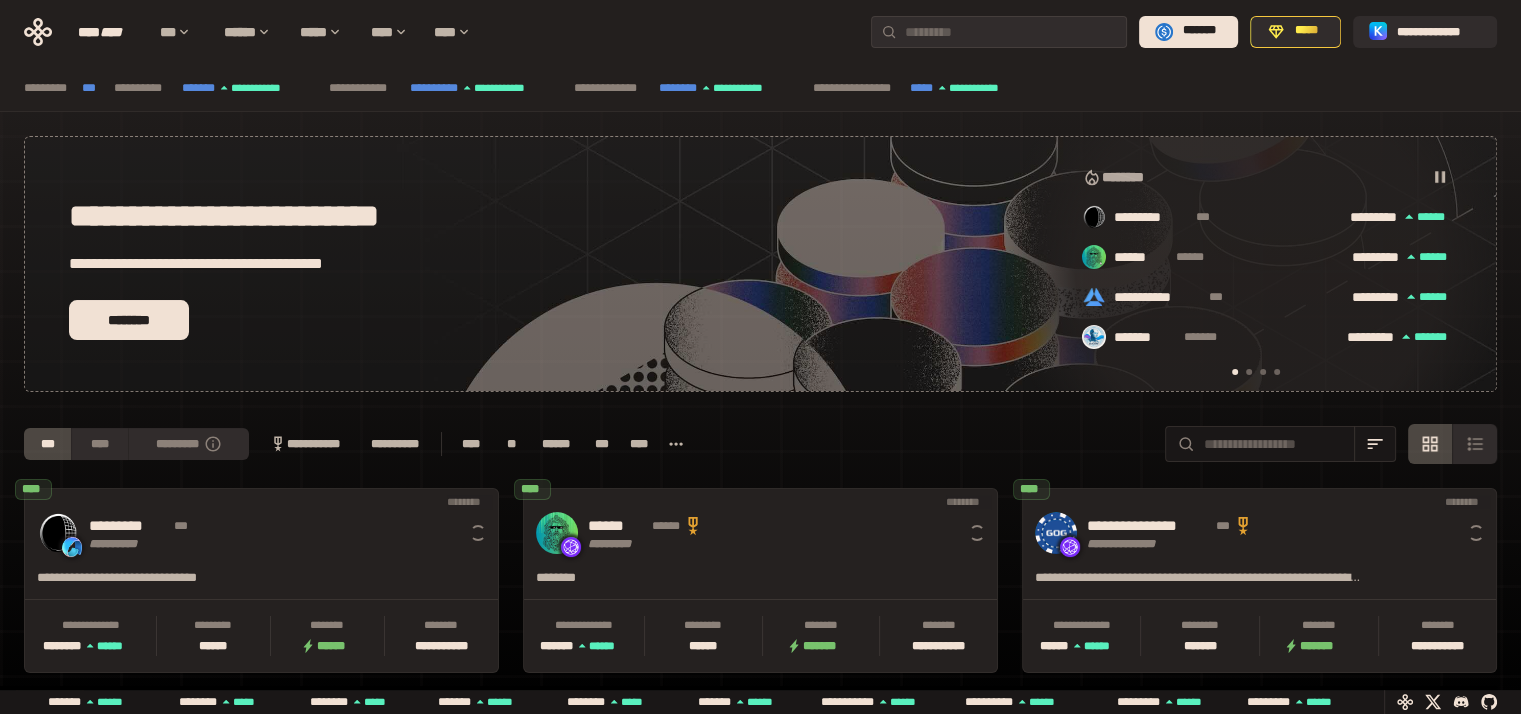 scroll, scrollTop: 0, scrollLeft: 16, axis: horizontal 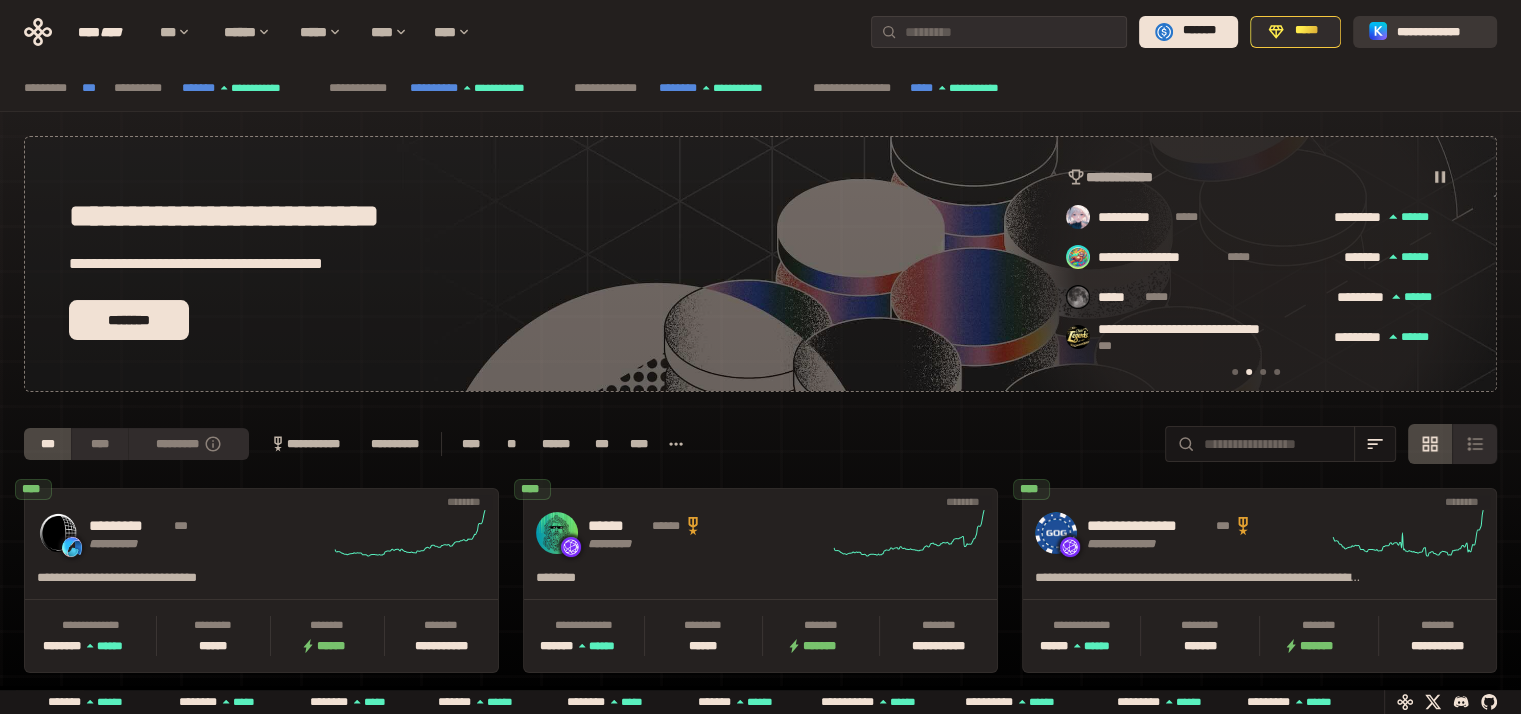 click on "**********" at bounding box center [1439, 31] 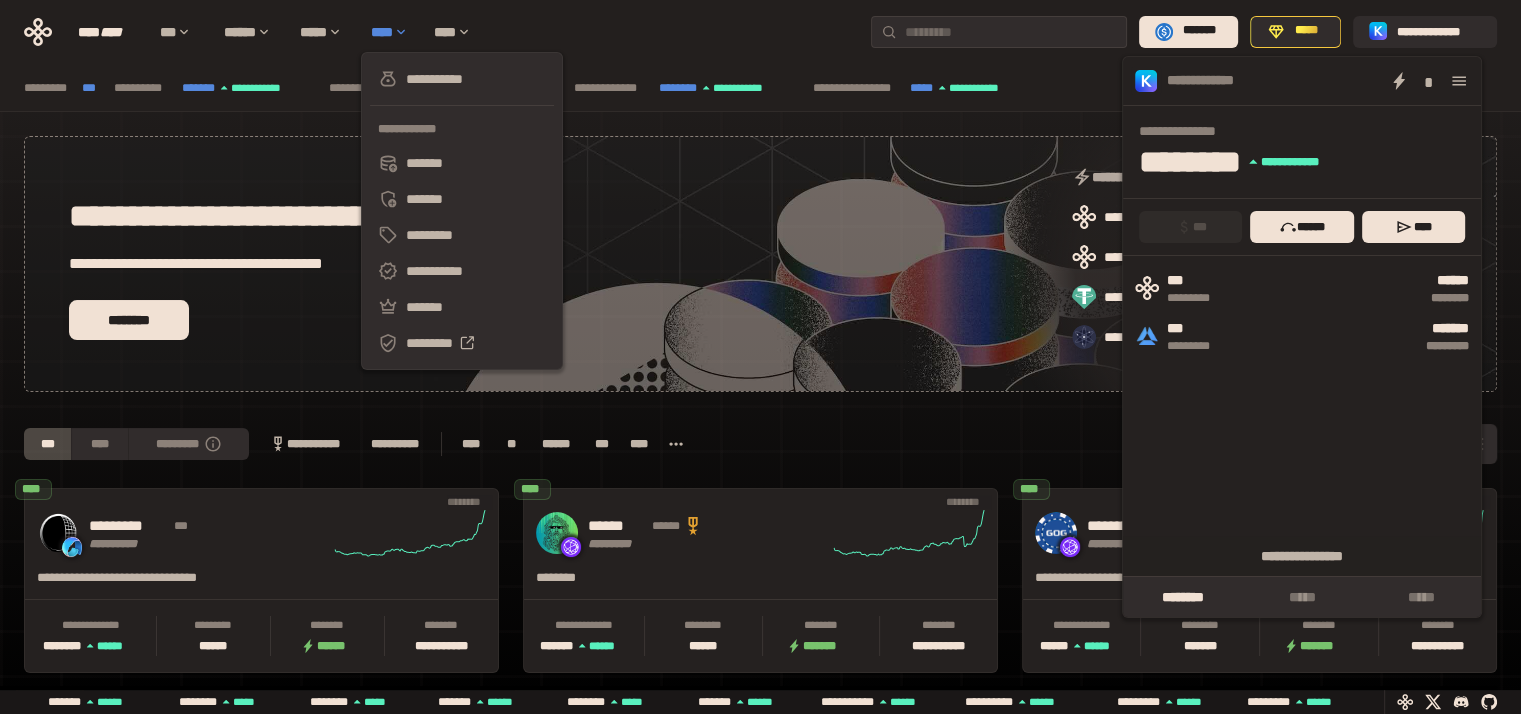 scroll, scrollTop: 0, scrollLeft: 1276, axis: horizontal 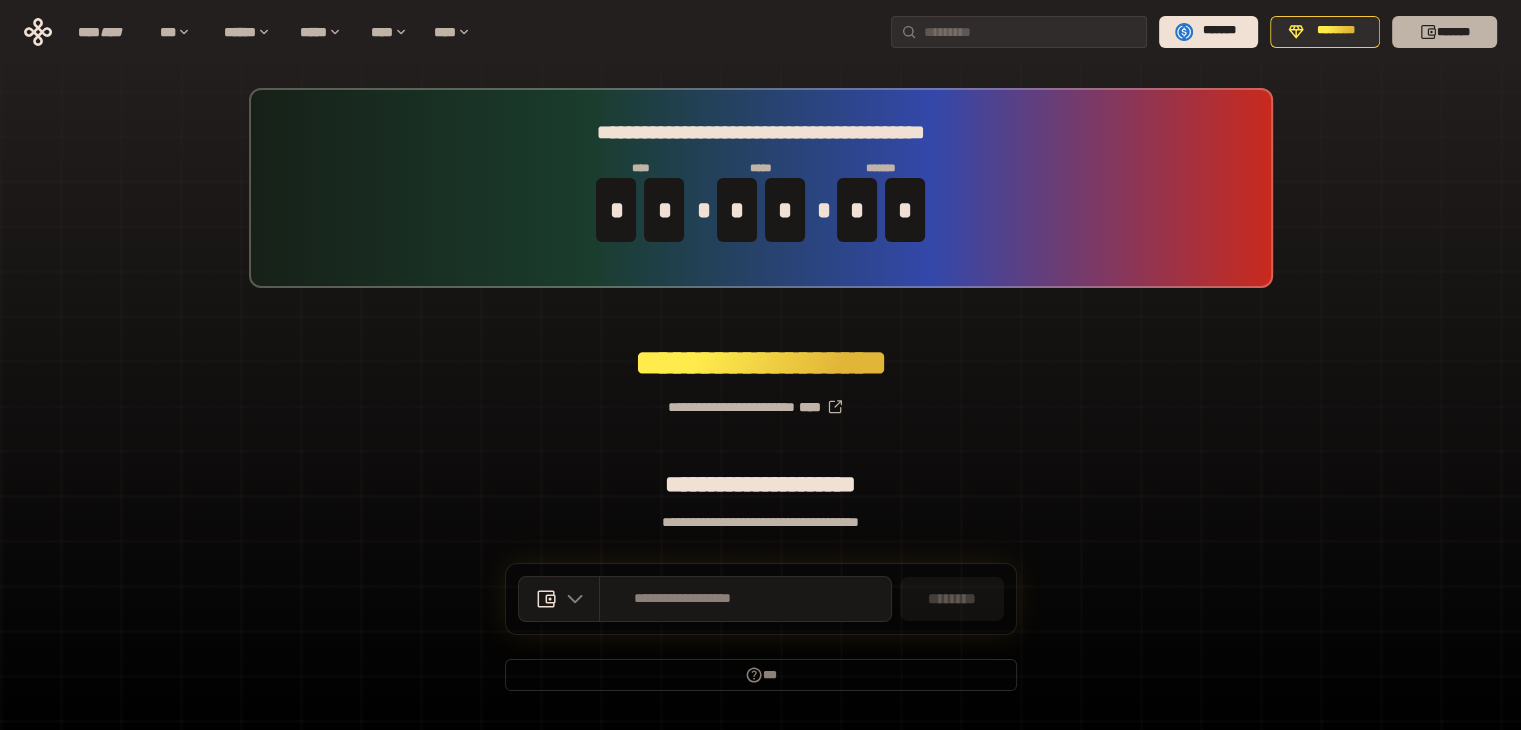 click on "**** ****   ***   ******   *****   ****   ****   ******* ******** *******" at bounding box center [760, 32] 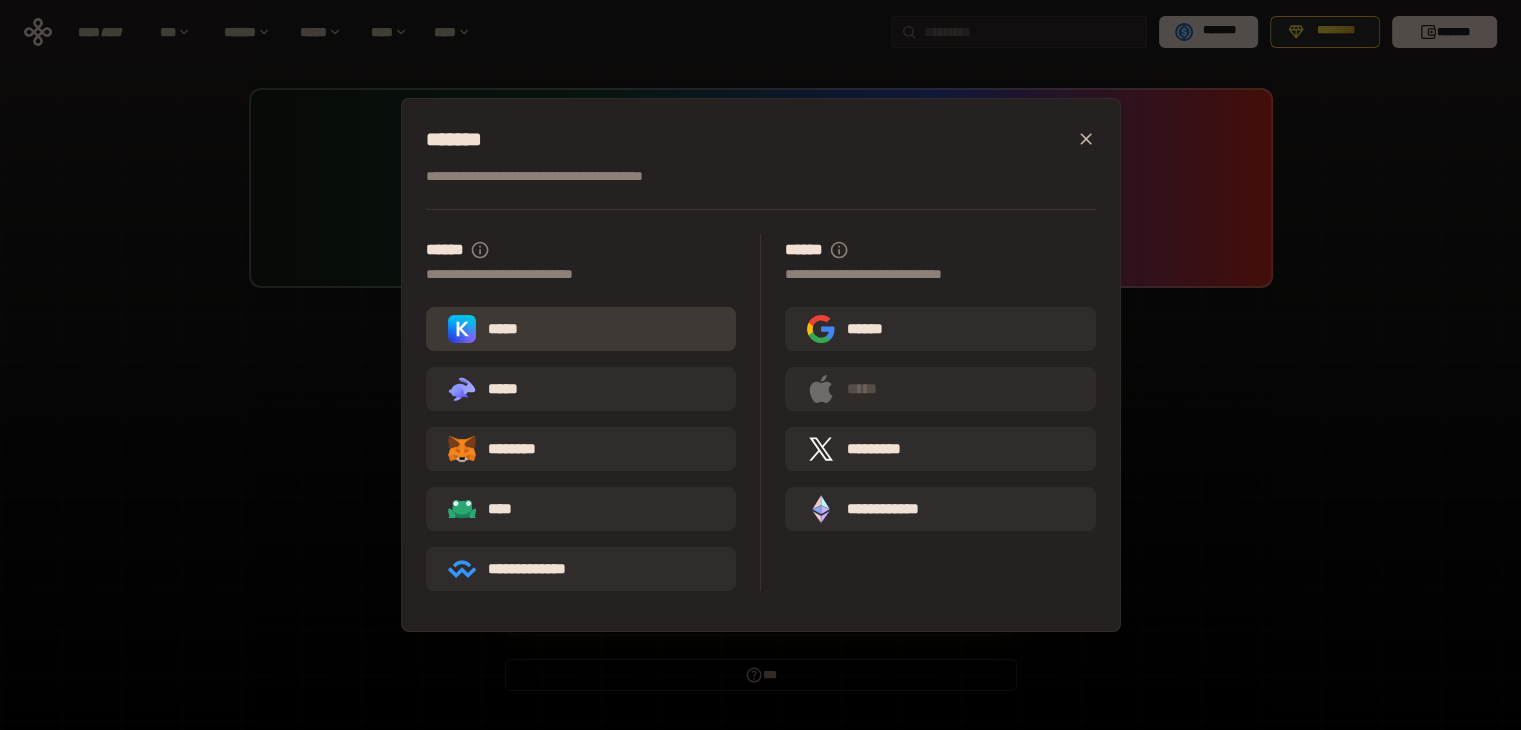click on "*****" at bounding box center (581, 329) 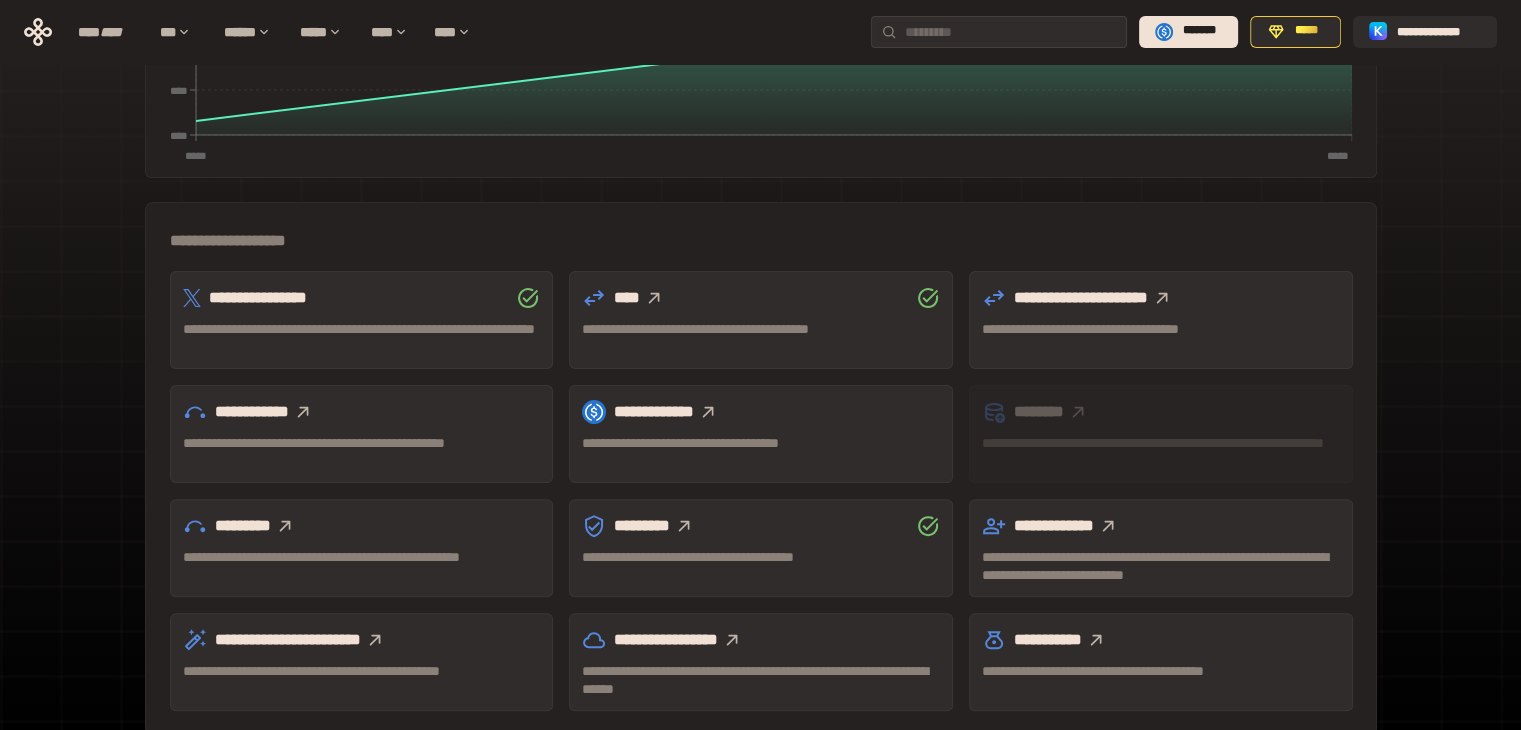 scroll, scrollTop: 475, scrollLeft: 0, axis: vertical 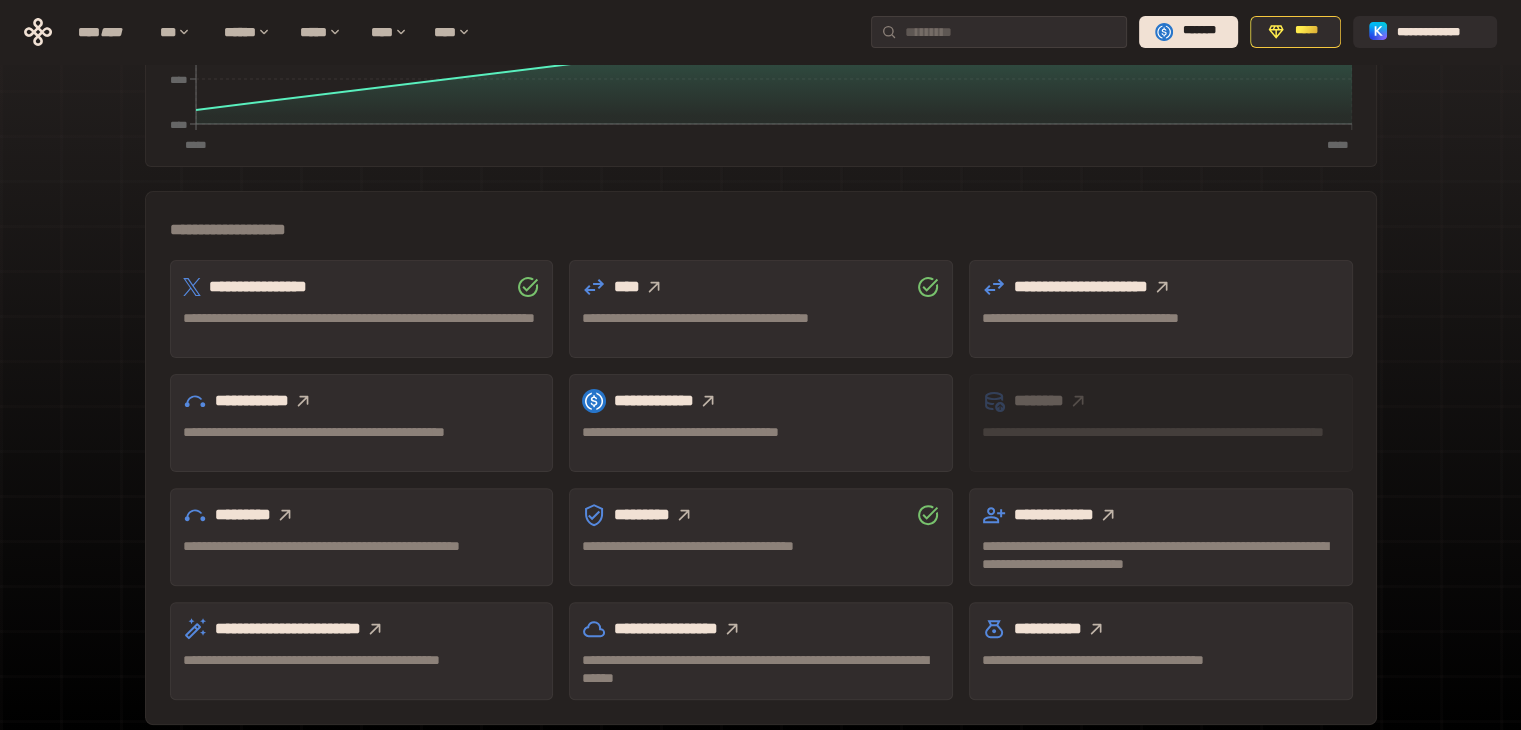 click 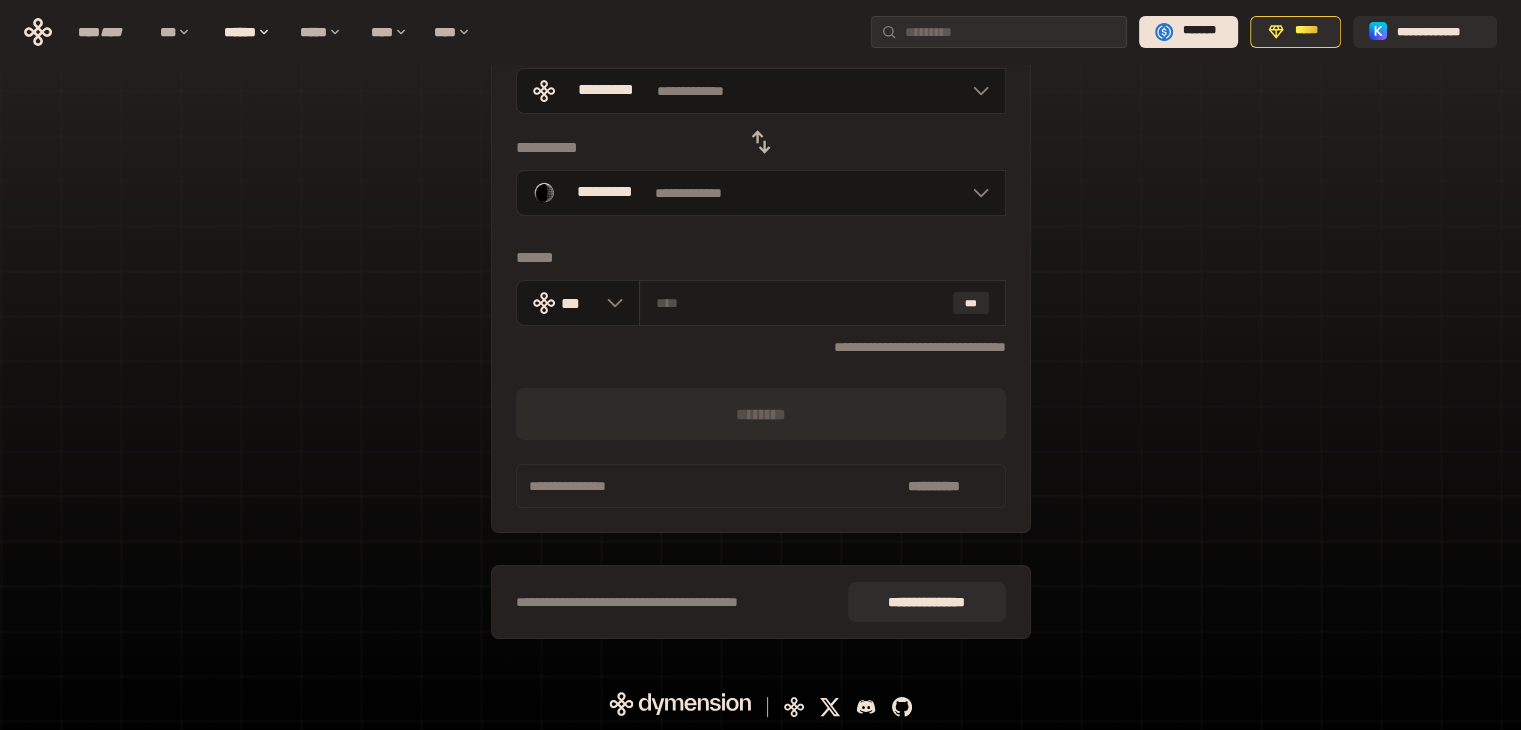 click at bounding box center (800, 303) 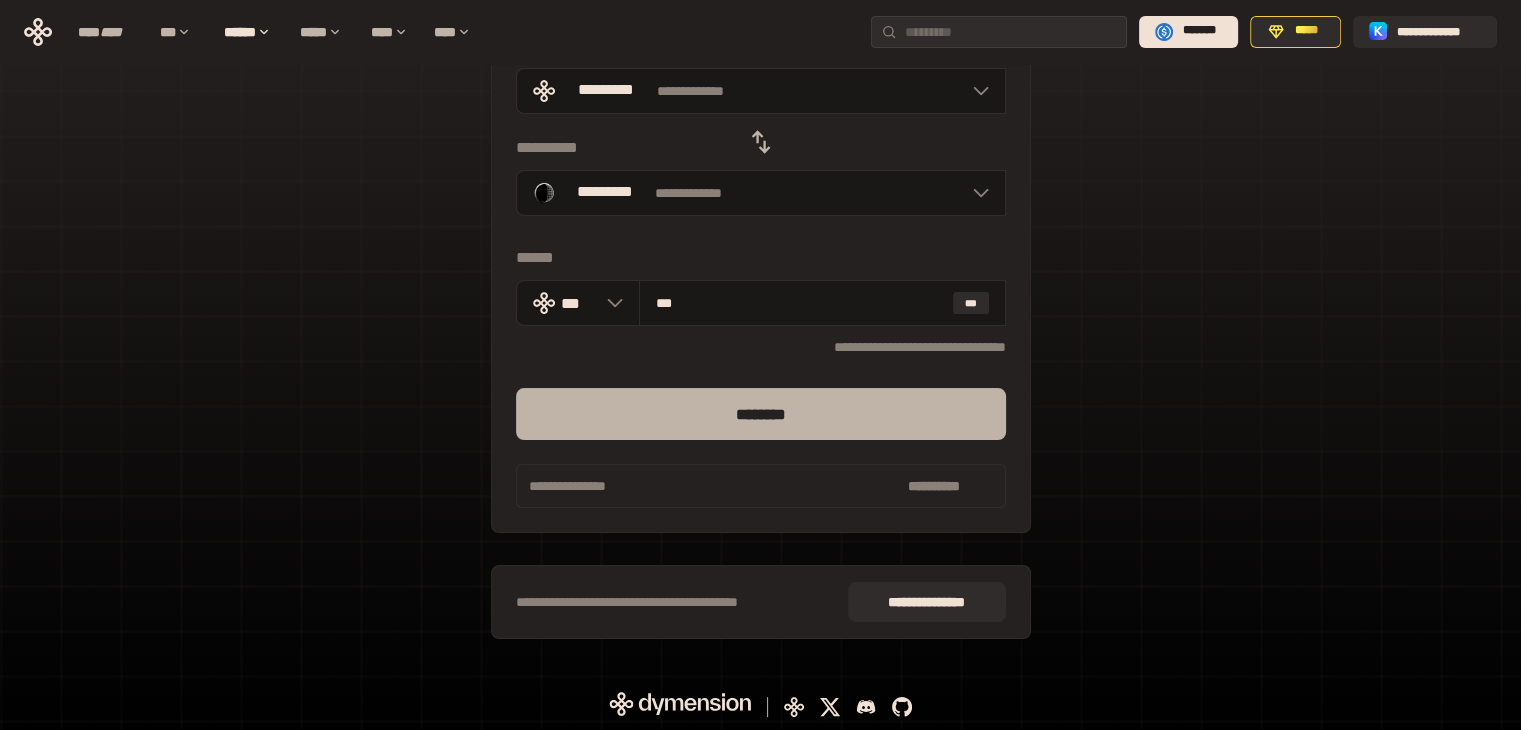 type on "***" 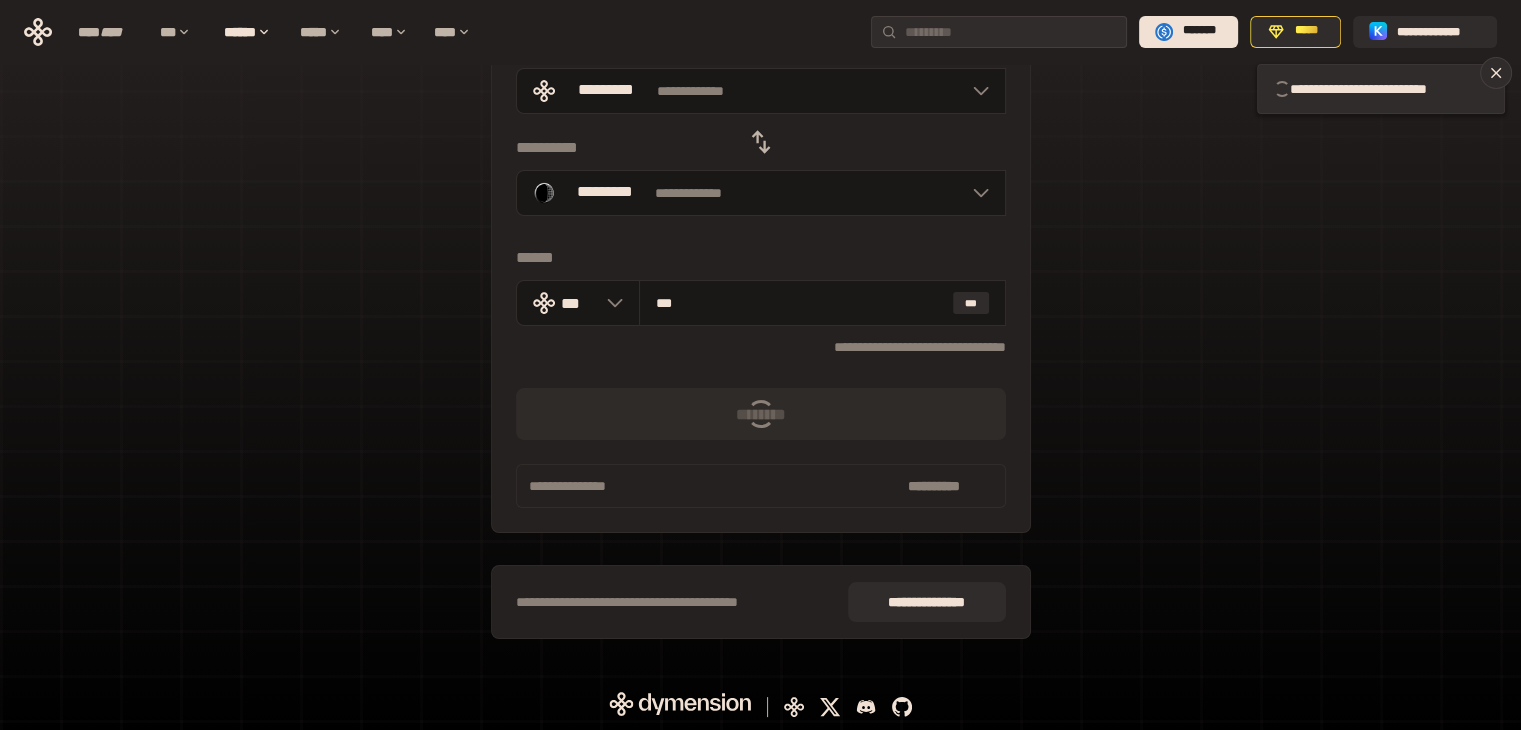 type 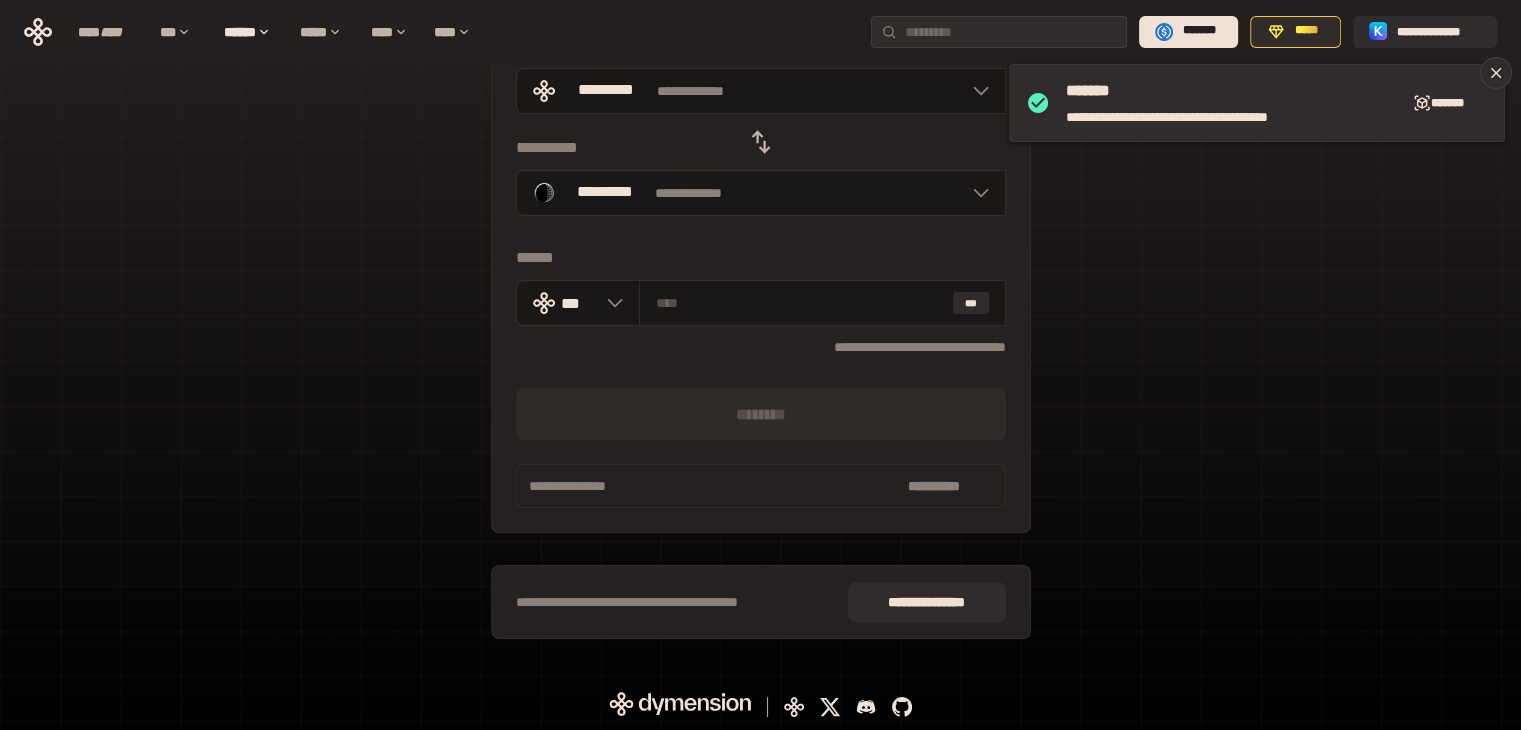 scroll, scrollTop: 43, scrollLeft: 0, axis: vertical 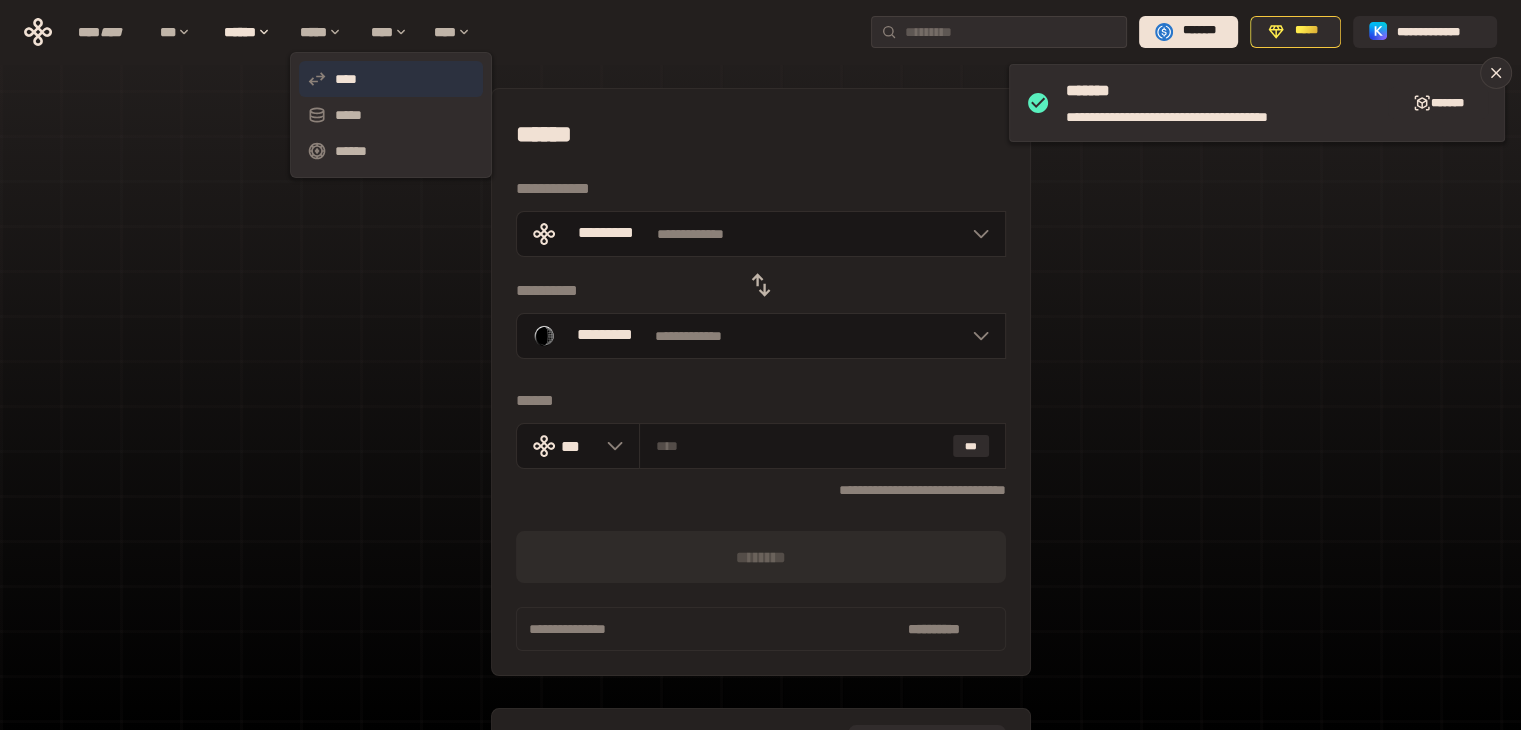 click on "****" at bounding box center [391, 79] 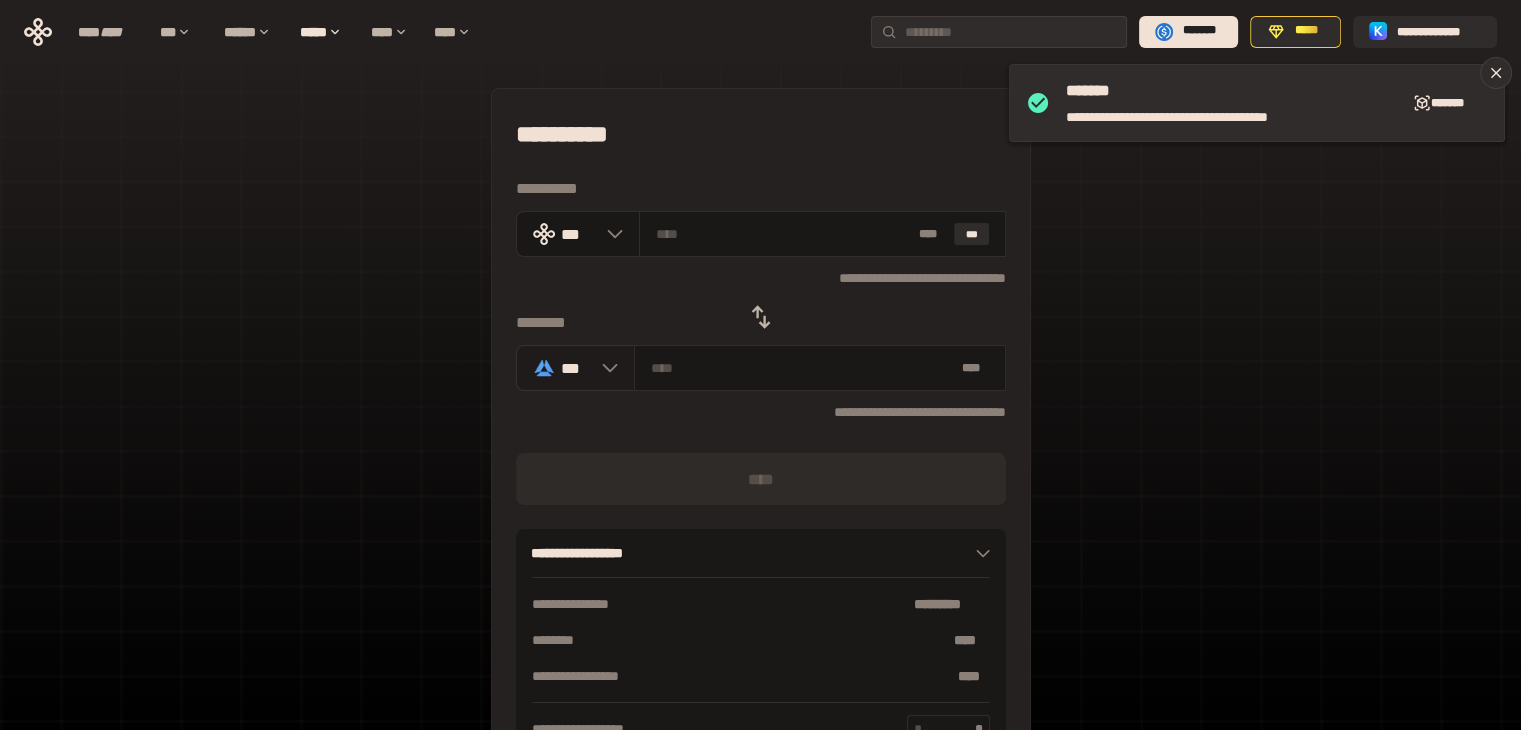 click 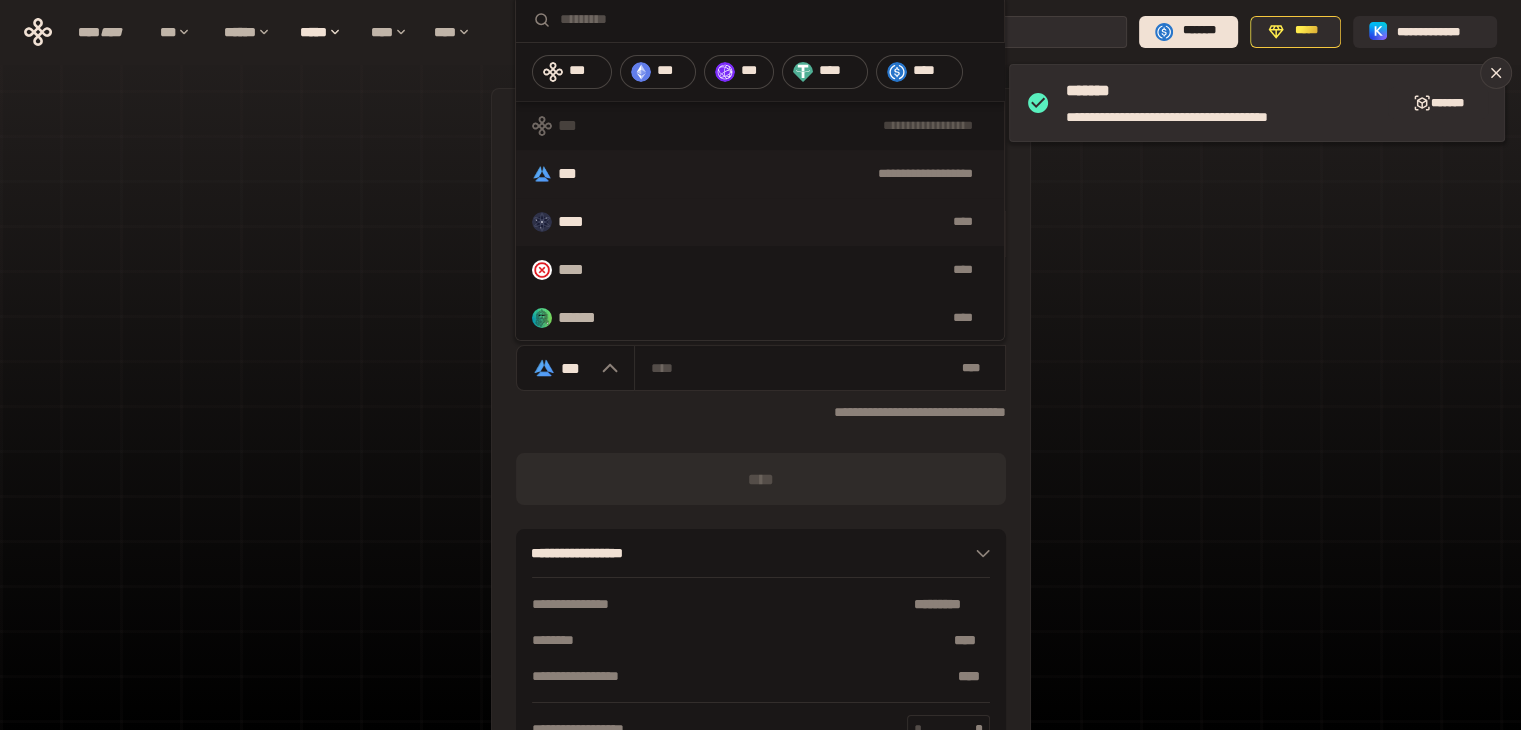 click on "****" at bounding box center (581, 222) 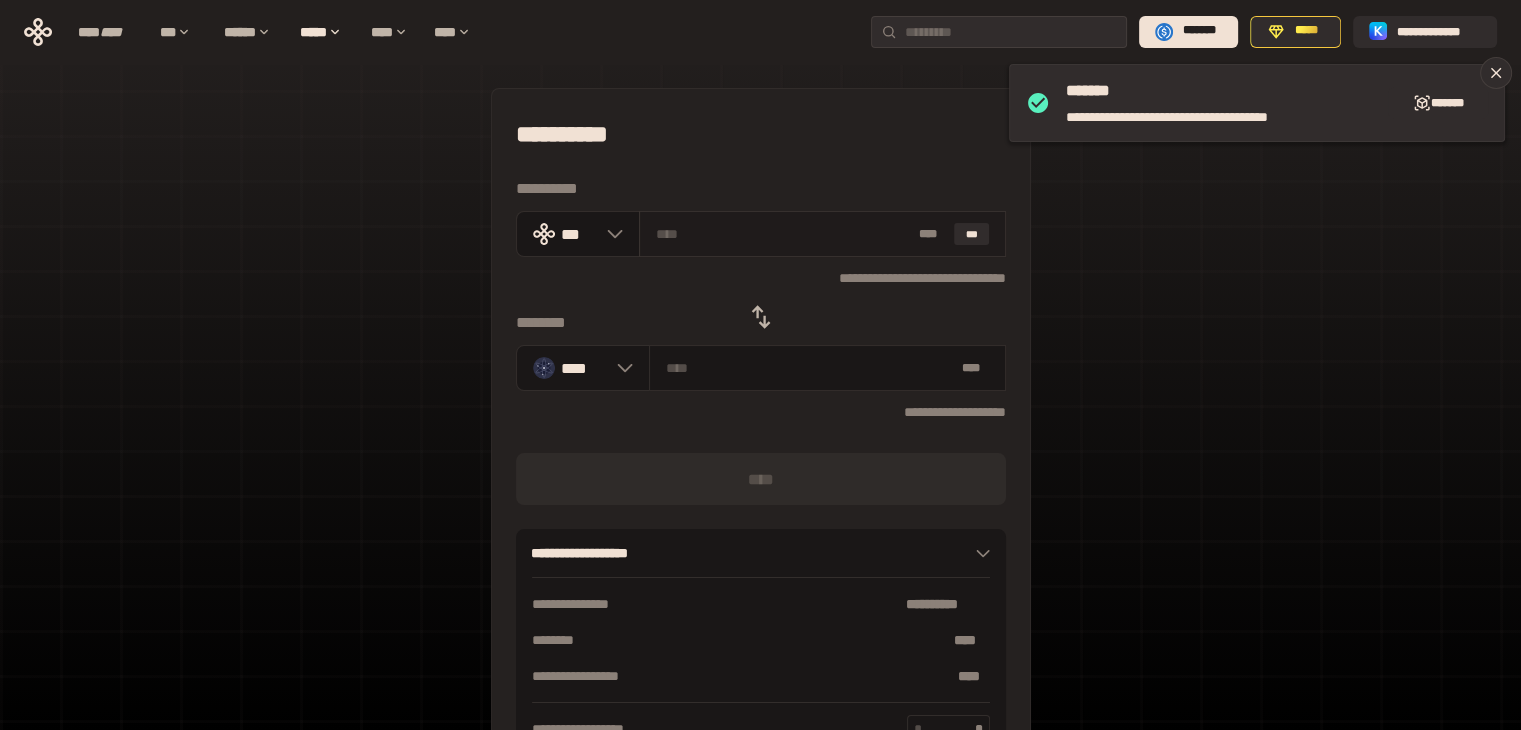 click at bounding box center [783, 234] 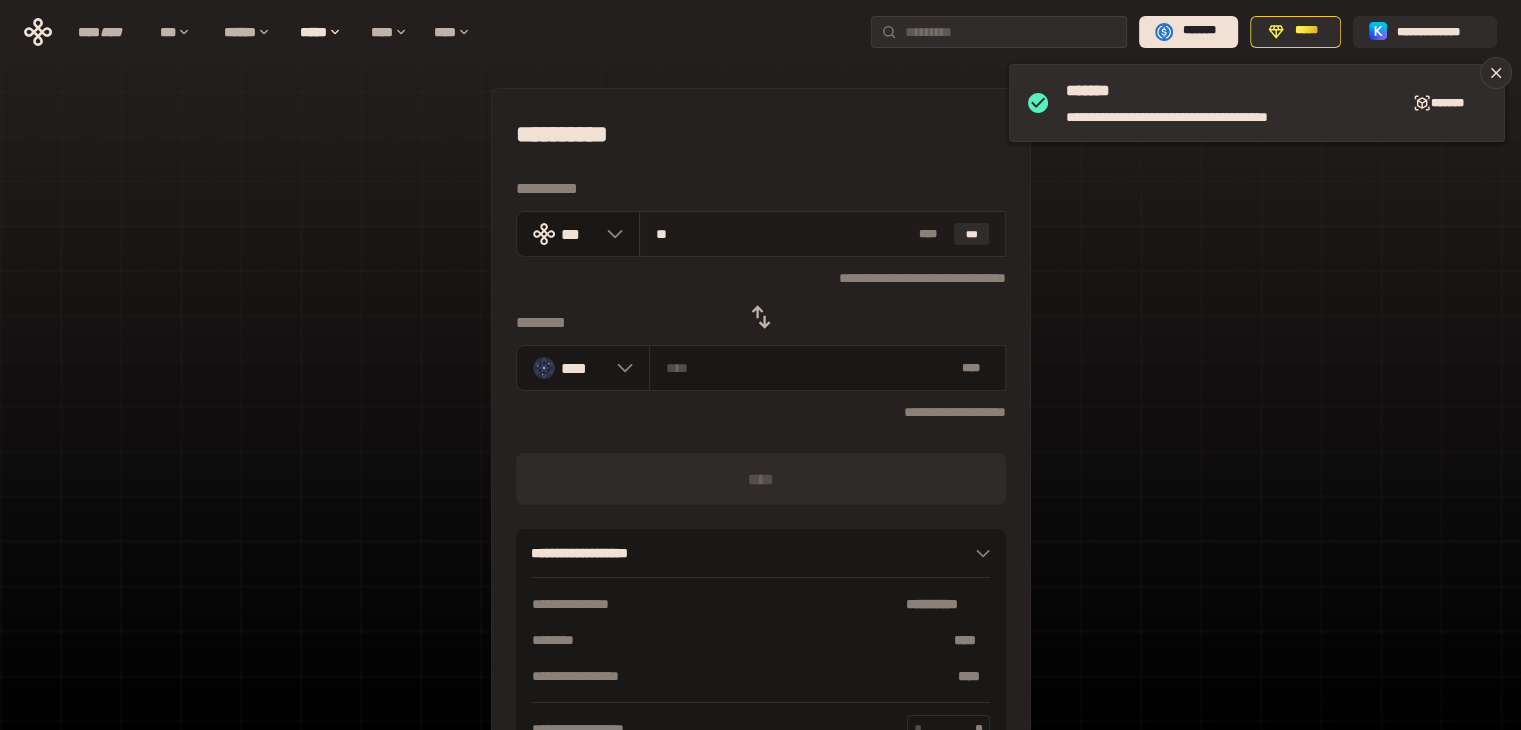 type on "***" 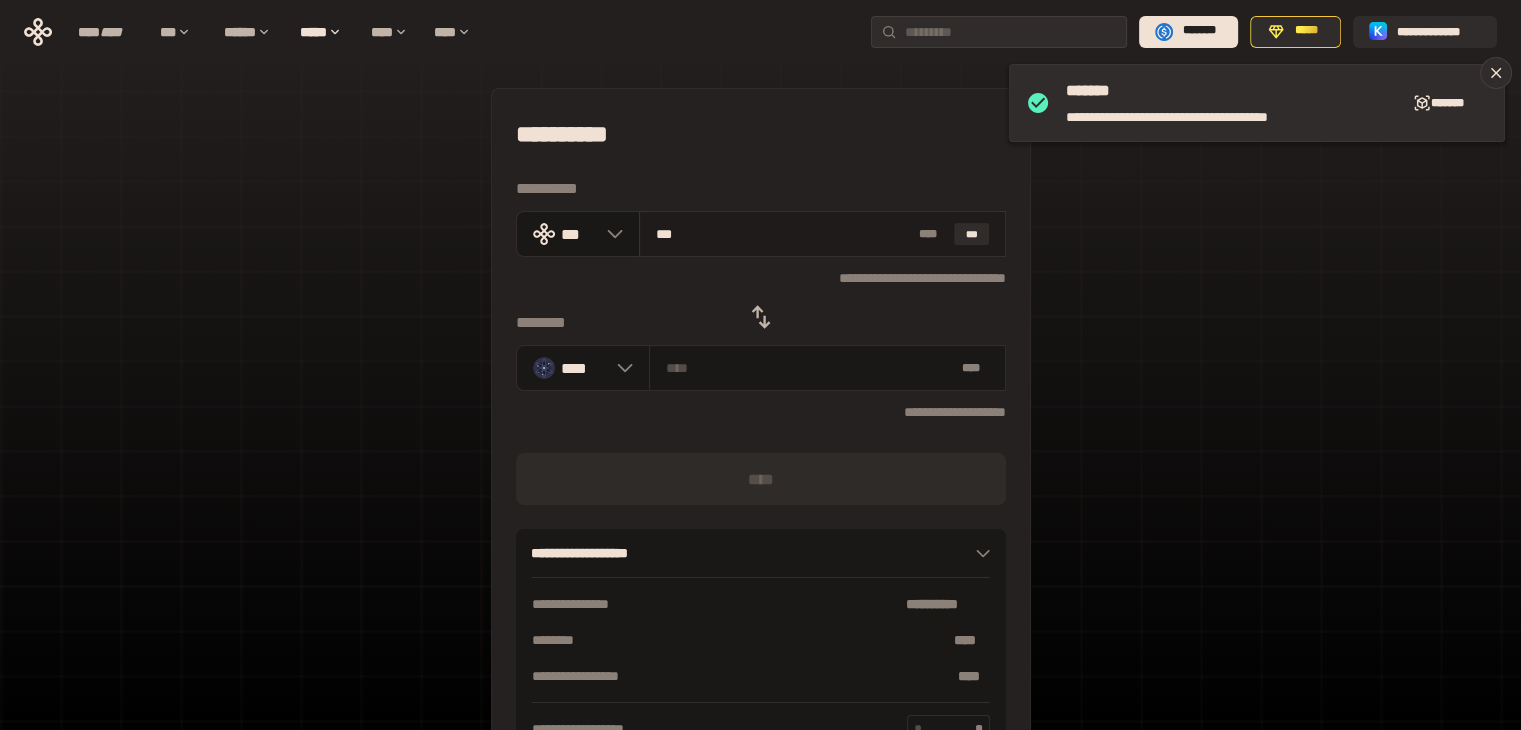 type on "********" 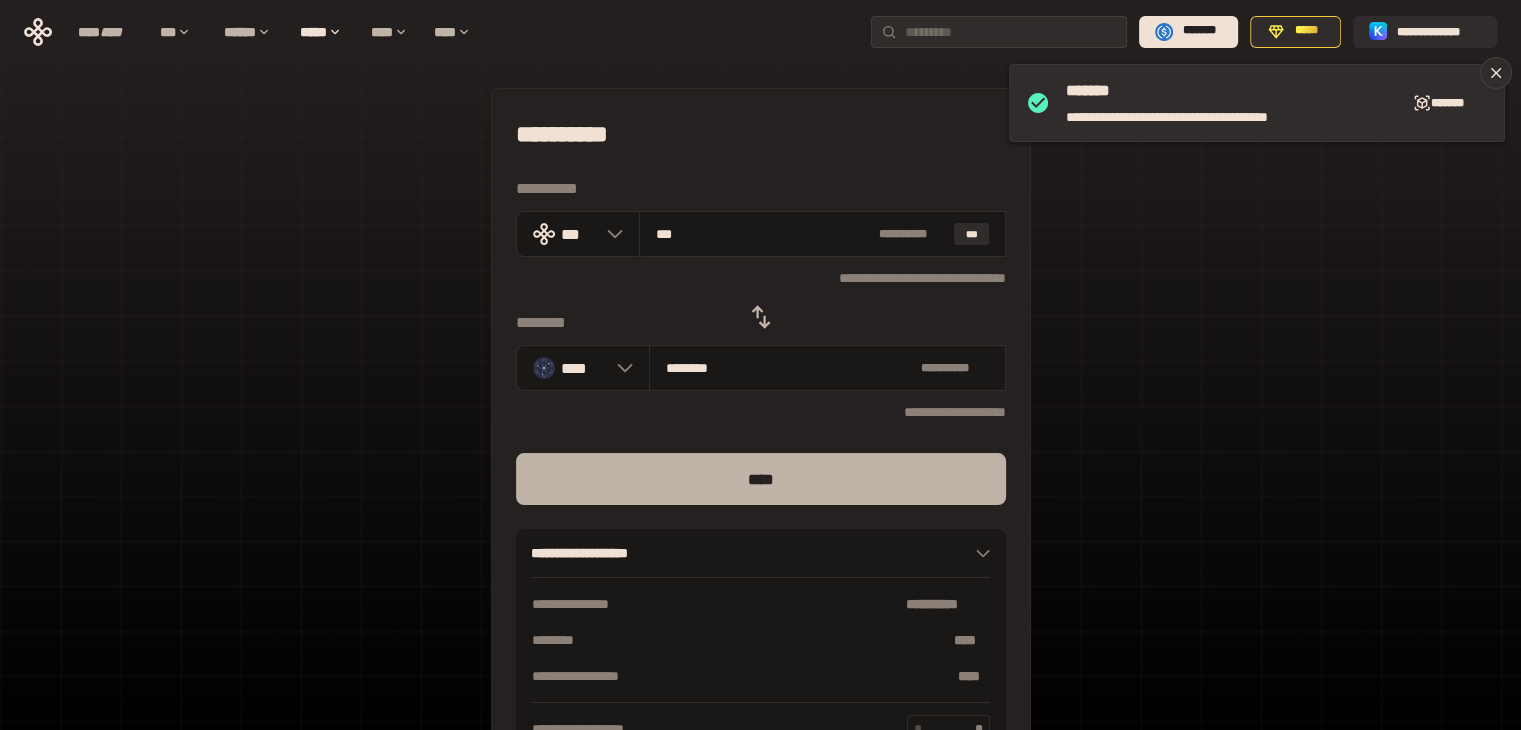 type on "***" 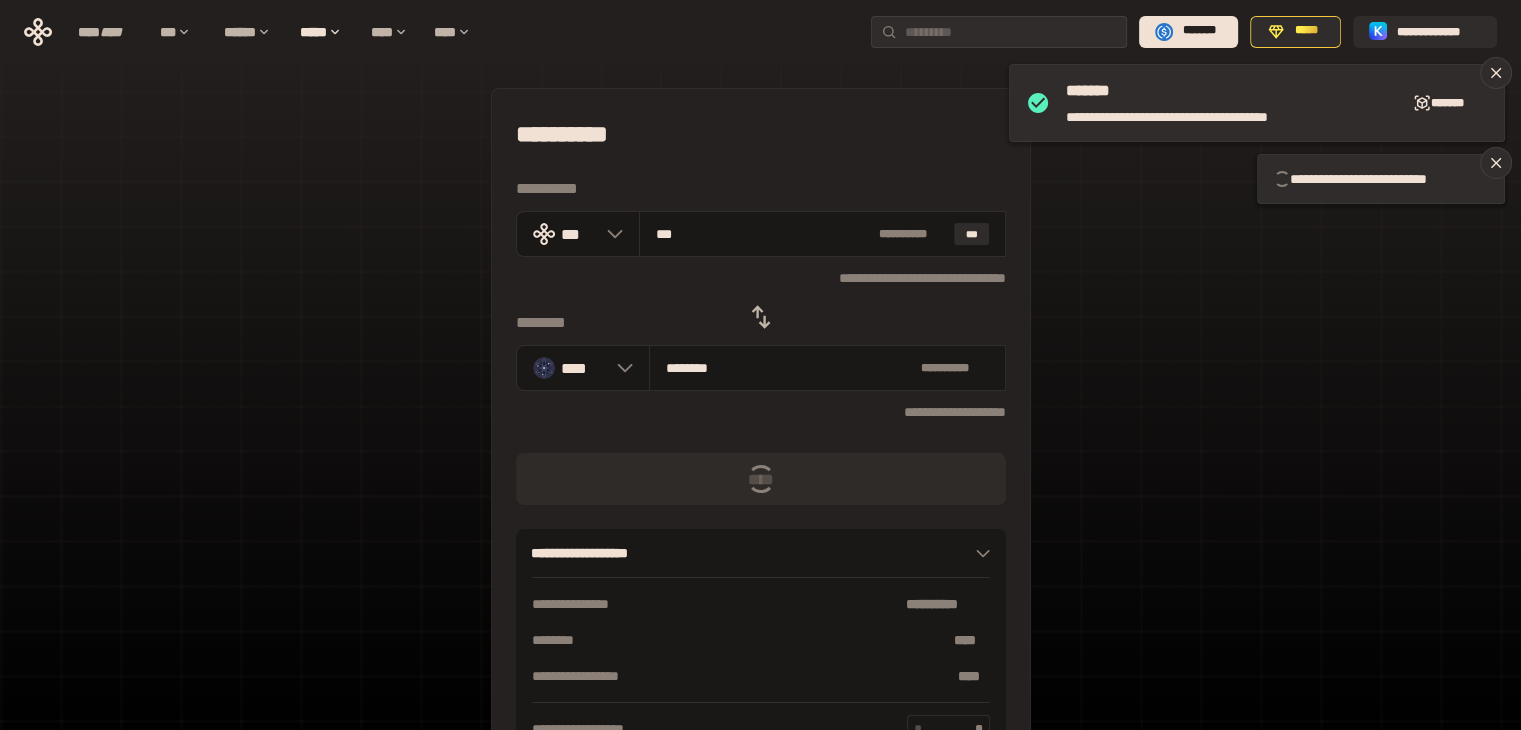 type 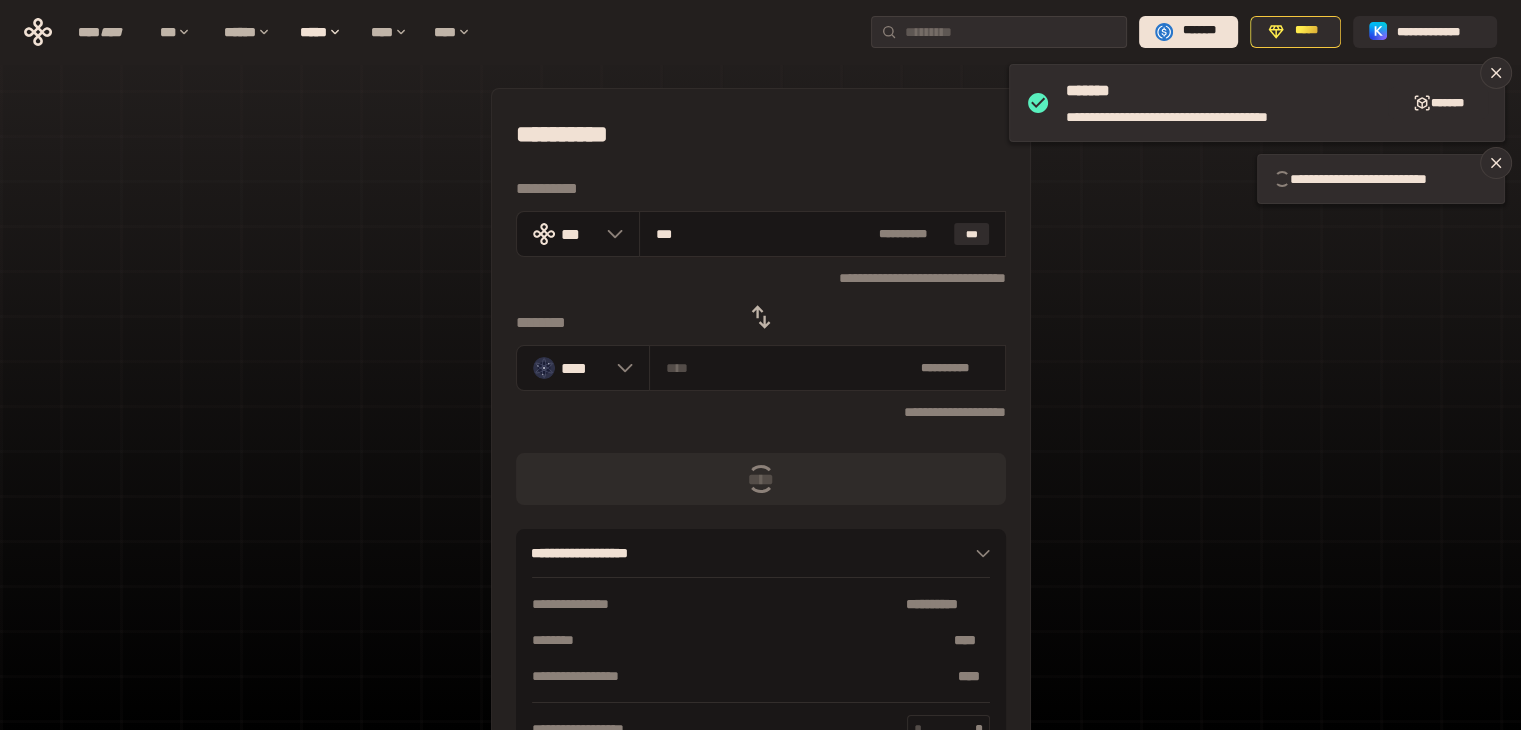 type 